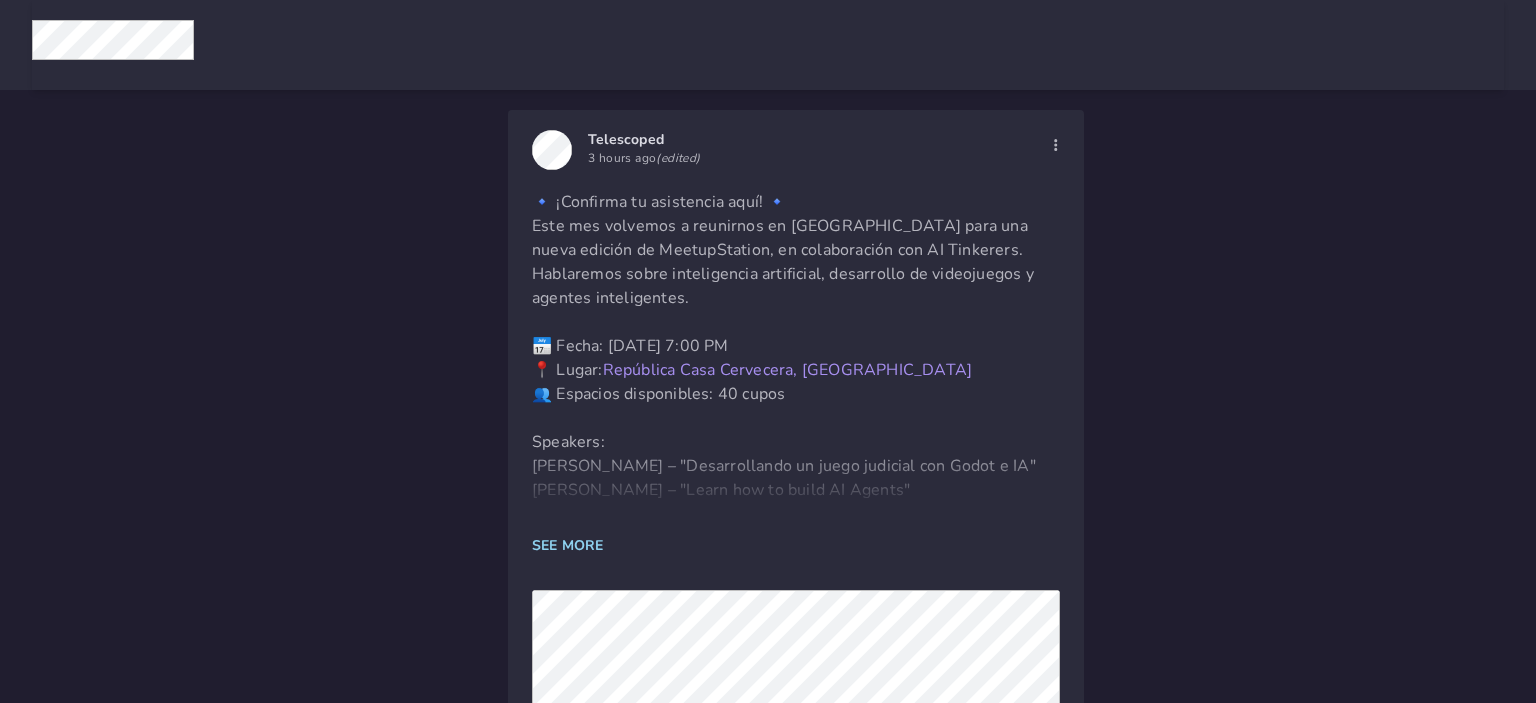 scroll, scrollTop: 0, scrollLeft: 0, axis: both 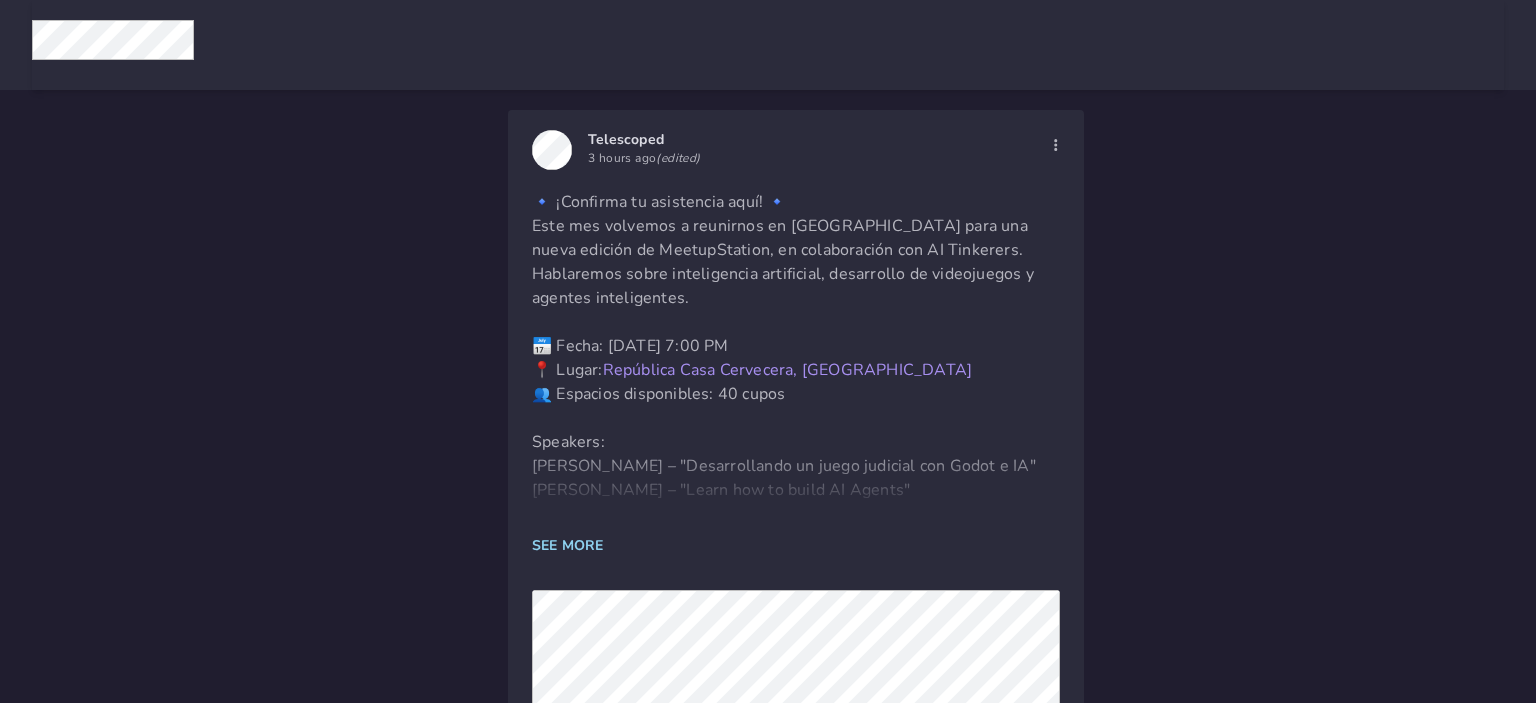 click on "🔹 ¡Confirma tu asistencia aquí! 🔹   Este mes volvemos a reunirnos en [GEOGRAPHIC_DATA] para una nueva edición de MeetupStation, en colaboración con AI Tinkerers. Hablaremos sobre inteligencia artificial, desarrollo de videojuegos y agentes inteligentes.       📅 Fecha: [DATE] 7:00 PM   📍 Lugar:  [GEOGRAPHIC_DATA], Sabana    👥 Espacios disponibles: 40 cupos       Speakers:   [PERSON_NAME] – "Desarrollando un juego judicial con Godot e IA"   [PERSON_NAME] – "Learn how to build AI Agents"       Además, nos acompañan:   – [PERSON_NAME], Head of Revenue Experimentation en Telescoped   – [PERSON_NAME], organizador en AI Tinkerers       📲 Importante:   Para confirmar tu asistencia, comenta un review corto de una empresa donde hayas trabajado (puede ser algo positivo, una experiencia destacada o un aprendizaje).       Nos vemos pronto 🚀" 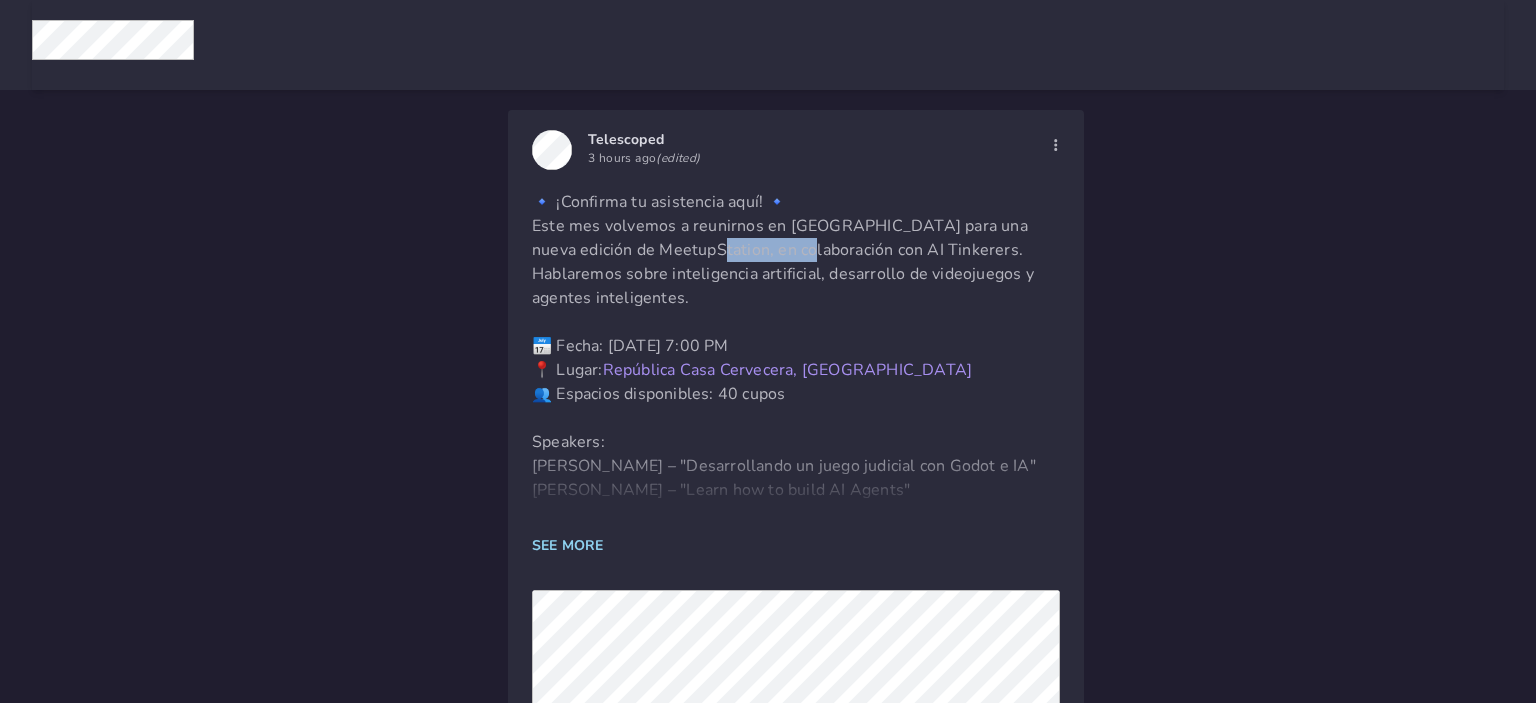 click on "🔹 ¡Confirma tu asistencia aquí! 🔹   Este mes volvemos a reunirnos en [GEOGRAPHIC_DATA] para una nueva edición de MeetupStation, en colaboración con AI Tinkerers. Hablaremos sobre inteligencia artificial, desarrollo de videojuegos y agentes inteligentes.       📅 Fecha: [DATE] 7:00 PM   📍 Lugar:  [GEOGRAPHIC_DATA], Sabana    👥 Espacios disponibles: 40 cupos       Speakers:   [PERSON_NAME] – "Desarrollando un juego judicial con Godot e IA"   [PERSON_NAME] – "Learn how to build AI Agents"       Además, nos acompañan:   – [PERSON_NAME], Head of Revenue Experimentation en Telescoped   – [PERSON_NAME], organizador en AI Tinkerers       📲 Importante:   Para confirmar tu asistencia, comenta un review corto de una empresa donde hayas trabajado (puede ser algo positivo, una experiencia destacada o un aprendizaje).       Nos vemos pronto 🚀" 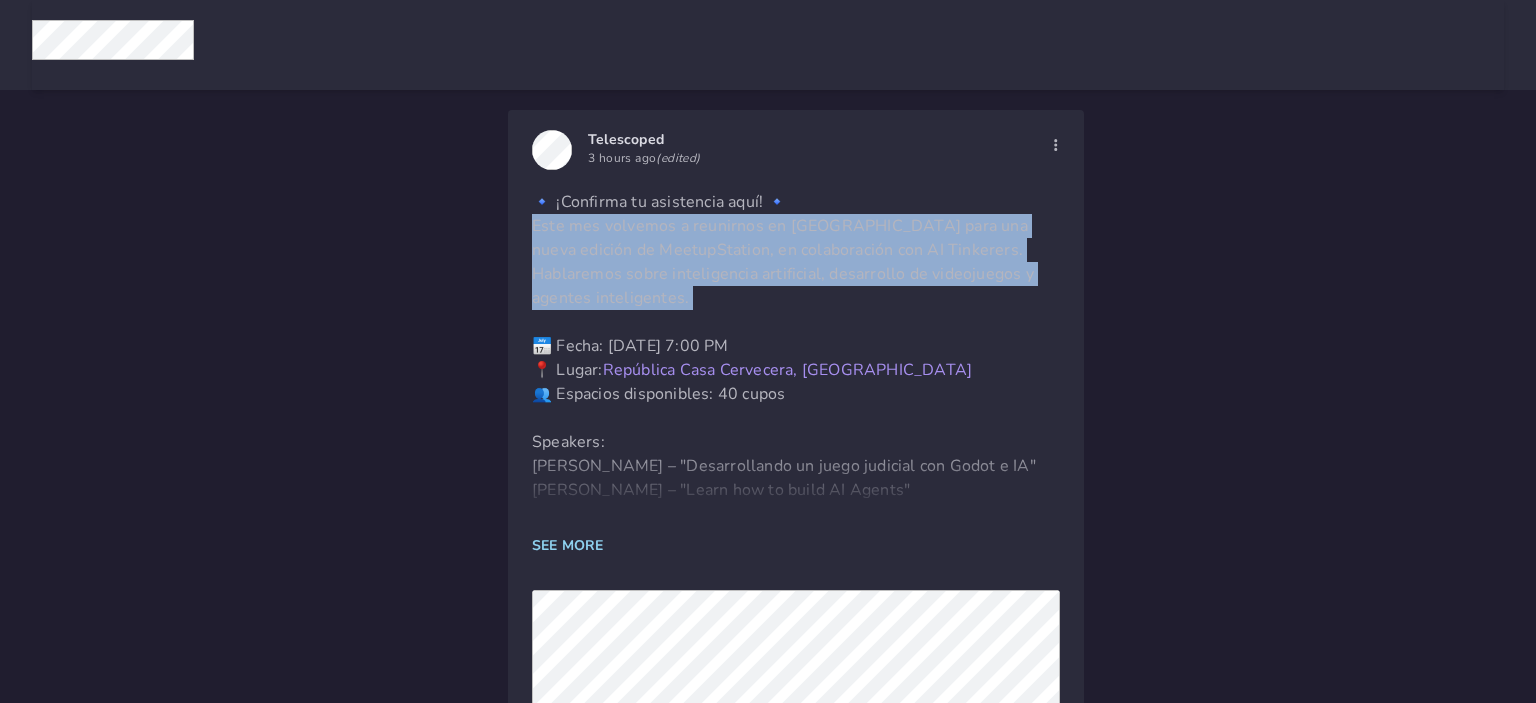 click on "🔹 ¡Confirma tu asistencia aquí! 🔹   Este mes volvemos a reunirnos en [GEOGRAPHIC_DATA] para una nueva edición de MeetupStation, en colaboración con AI Tinkerers. Hablaremos sobre inteligencia artificial, desarrollo de videojuegos y agentes inteligentes.       📅 Fecha: [DATE] 7:00 PM   📍 Lugar:  [GEOGRAPHIC_DATA], Sabana    👥 Espacios disponibles: 40 cupos       Speakers:   [PERSON_NAME] – "Desarrollando un juego judicial con Godot e IA"   [PERSON_NAME] – "Learn how to build AI Agents"       Además, nos acompañan:   – [PERSON_NAME], Head of Revenue Experimentation en Telescoped   – [PERSON_NAME], organizador en AI Tinkerers       📲 Importante:   Para confirmar tu asistencia, comenta un review corto de una empresa donde hayas trabajado (puede ser algo positivo, una experiencia destacada o un aprendizaje).       Nos vemos pronto 🚀" 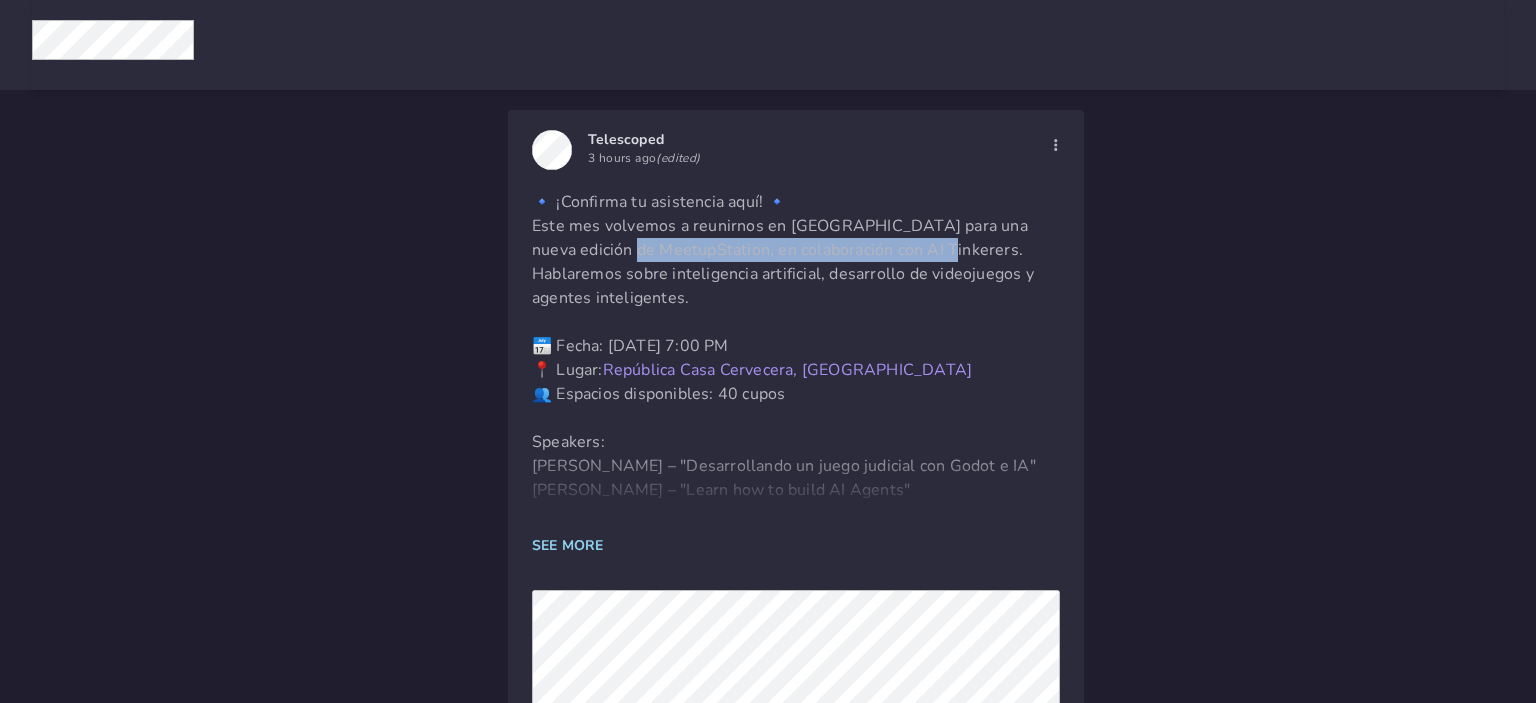 drag, startPoint x: 577, startPoint y: 251, endPoint x: 896, endPoint y: 247, distance: 319.0251 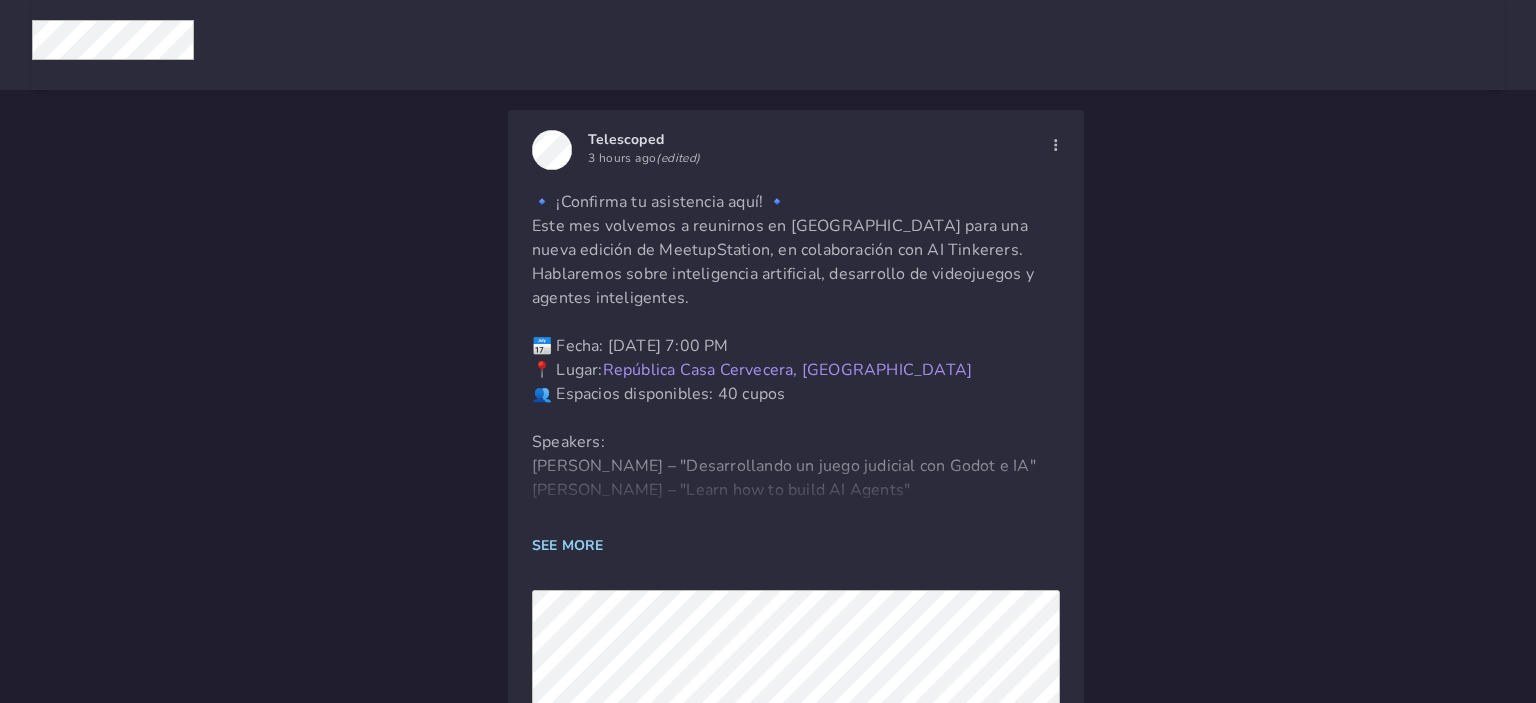 click on "🔹 ¡Confirma tu asistencia aquí! 🔹   Este mes volvemos a reunirnos en [GEOGRAPHIC_DATA] para una nueva edición de MeetupStation, en colaboración con AI Tinkerers. Hablaremos sobre inteligencia artificial, desarrollo de videojuegos y agentes inteligentes.       📅 Fecha: [DATE] 7:00 PM   📍 Lugar:  [GEOGRAPHIC_DATA], Sabana    👥 Espacios disponibles: 40 cupos       Speakers:   [PERSON_NAME] – "Desarrollando un juego judicial con Godot e IA"   [PERSON_NAME] – "Learn how to build AI Agents"       Además, nos acompañan:   – [PERSON_NAME], Head of Revenue Experimentation en Telescoped   – [PERSON_NAME], organizador en AI Tinkerers       📲 Importante:   Para confirmar tu asistencia, comenta un review corto de una empresa donde hayas trabajado (puede ser algo positivo, una experiencia destacada o un aprendizaje).       Nos vemos pronto 🚀" 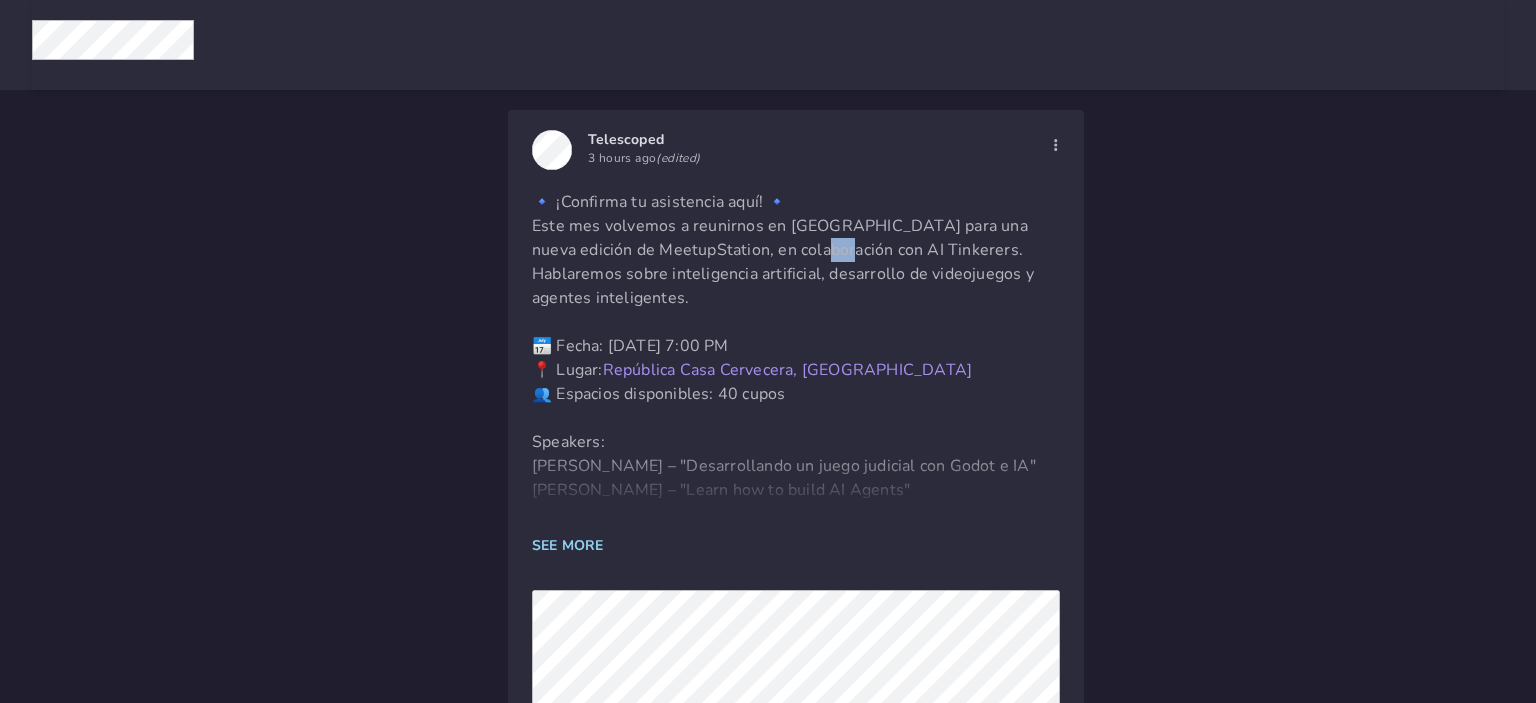 click on "🔹 ¡Confirma tu asistencia aquí! 🔹   Este mes volvemos a reunirnos en [GEOGRAPHIC_DATA] para una nueva edición de MeetupStation, en colaboración con AI Tinkerers. Hablaremos sobre inteligencia artificial, desarrollo de videojuegos y agentes inteligentes.       📅 Fecha: [DATE] 7:00 PM   📍 Lugar:  [GEOGRAPHIC_DATA], Sabana    👥 Espacios disponibles: 40 cupos       Speakers:   [PERSON_NAME] – "Desarrollando un juego judicial con Godot e IA"   [PERSON_NAME] – "Learn how to build AI Agents"       Además, nos acompañan:   – [PERSON_NAME], Head of Revenue Experimentation en Telescoped   – [PERSON_NAME], organizador en AI Tinkerers       📲 Importante:   Para confirmar tu asistencia, comenta un review corto de una empresa donde hayas trabajado (puede ser algo positivo, una experiencia destacada o un aprendizaje).       Nos vemos pronto 🚀" 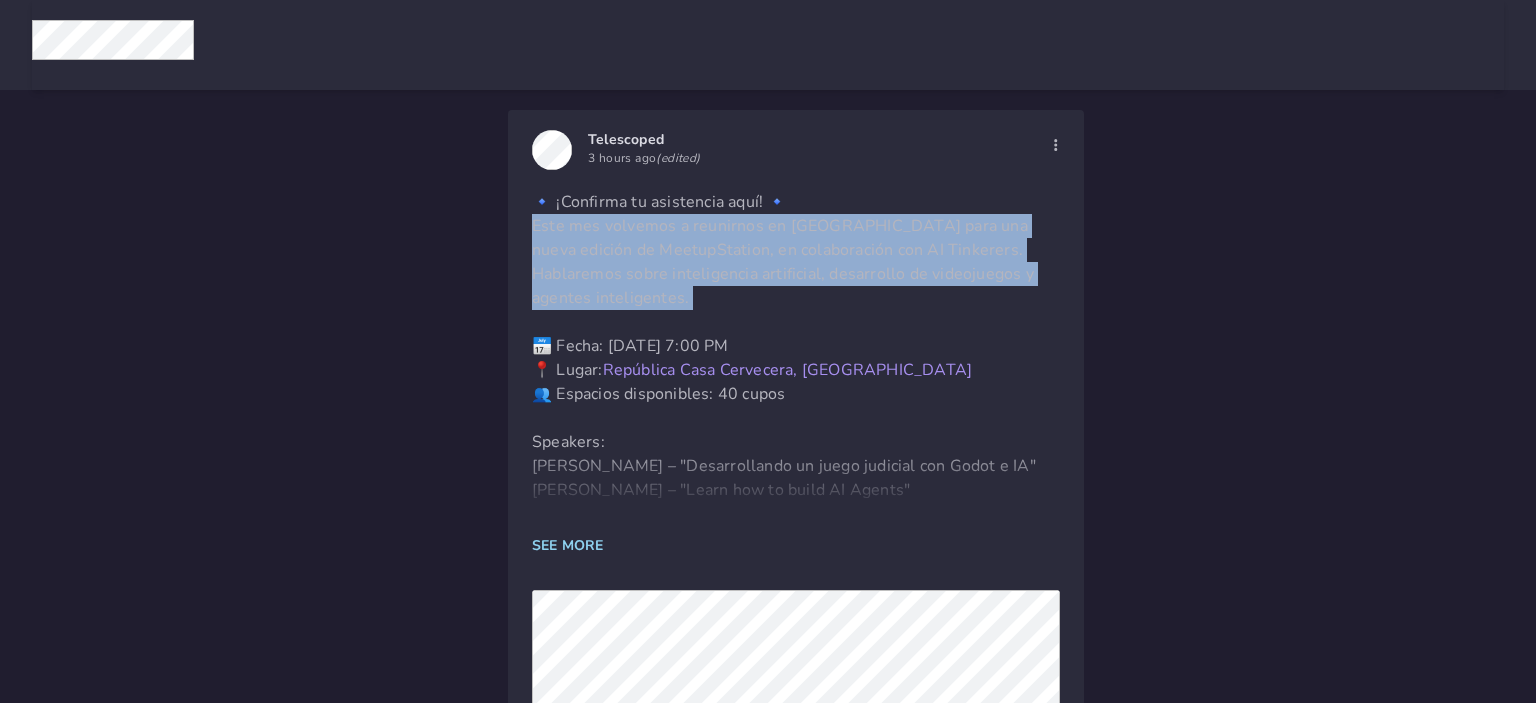 click on "🔹 ¡Confirma tu asistencia aquí! 🔹   Este mes volvemos a reunirnos en [GEOGRAPHIC_DATA] para una nueva edición de MeetupStation, en colaboración con AI Tinkerers. Hablaremos sobre inteligencia artificial, desarrollo de videojuegos y agentes inteligentes.       📅 Fecha: [DATE] 7:00 PM   📍 Lugar:  [GEOGRAPHIC_DATA], Sabana    👥 Espacios disponibles: 40 cupos       Speakers:   [PERSON_NAME] – "Desarrollando un juego judicial con Godot e IA"   [PERSON_NAME] – "Learn how to build AI Agents"       Además, nos acompañan:   – [PERSON_NAME], Head of Revenue Experimentation en Telescoped   – [PERSON_NAME], organizador en AI Tinkerers       📲 Importante:   Para confirmar tu asistencia, comenta un review corto de una empresa donde hayas trabajado (puede ser algo positivo, una experiencia destacada o un aprendizaje).       Nos vemos pronto 🚀" 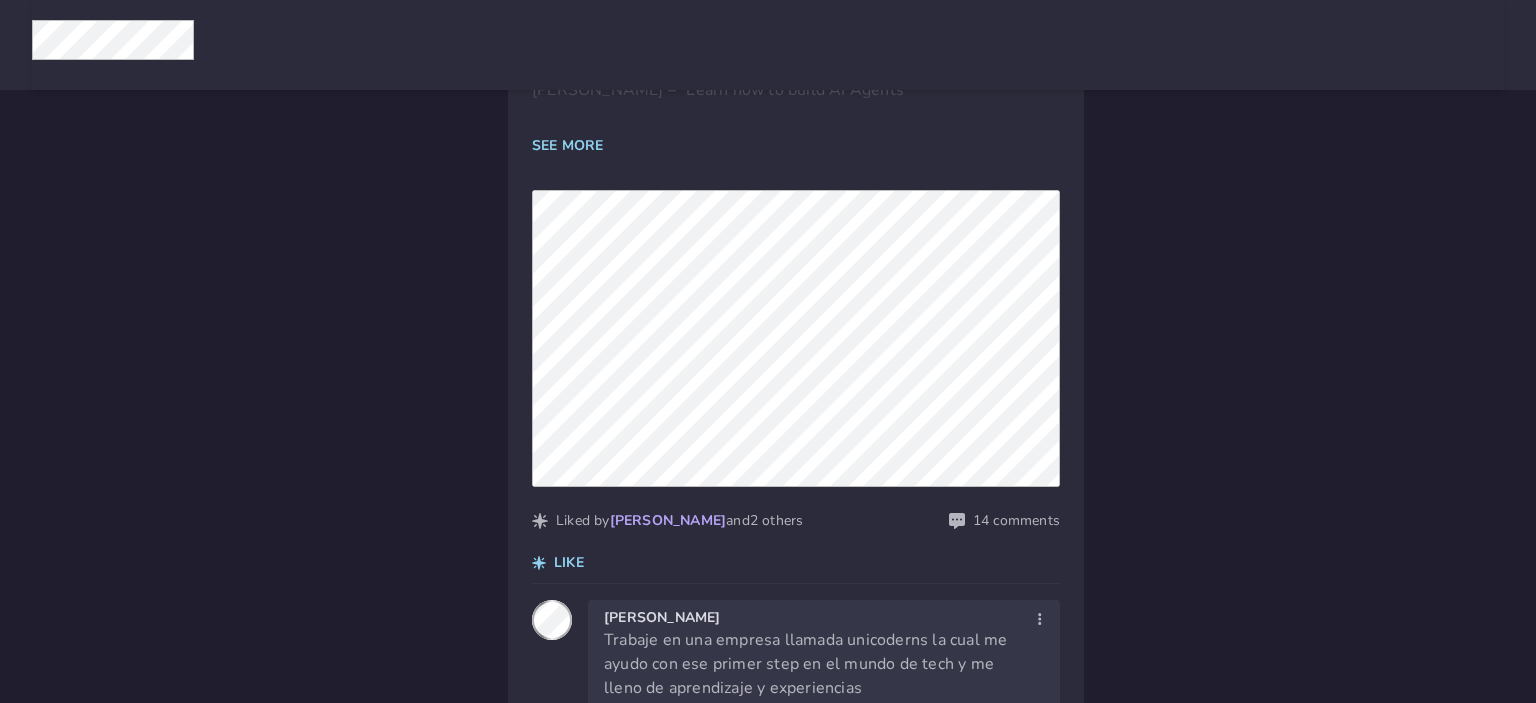 scroll, scrollTop: 0, scrollLeft: 0, axis: both 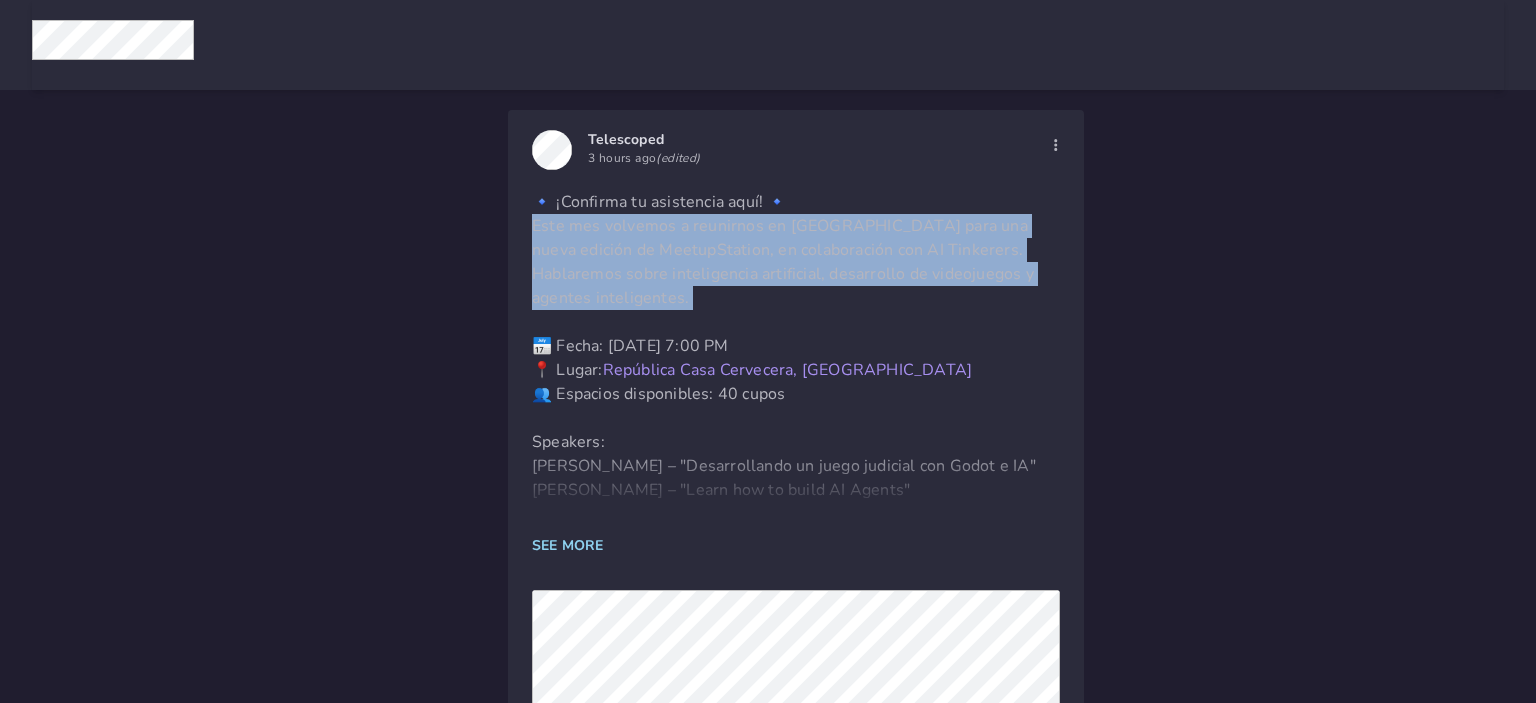 click on "🔹 ¡Confirma tu asistencia aquí! 🔹   Este mes volvemos a reunirnos en [GEOGRAPHIC_DATA] para una nueva edición de MeetupStation, en colaboración con AI Tinkerers. Hablaremos sobre inteligencia artificial, desarrollo de videojuegos y agentes inteligentes.       📅 Fecha: [DATE] 7:00 PM   📍 Lugar:  [GEOGRAPHIC_DATA], Sabana    👥 Espacios disponibles: 40 cupos       Speakers:   [PERSON_NAME] – "Desarrollando un juego judicial con Godot e IA"   [PERSON_NAME] – "Learn how to build AI Agents"       Además, nos acompañan:   – [PERSON_NAME], Head of Revenue Experimentation en Telescoped   – [PERSON_NAME], organizador en AI Tinkerers       📲 Importante:   Para confirmar tu asistencia, comenta un review corto de una empresa donde hayas trabajado (puede ser algo positivo, una experiencia destacada o un aprendizaje).       Nos vemos pronto 🚀" 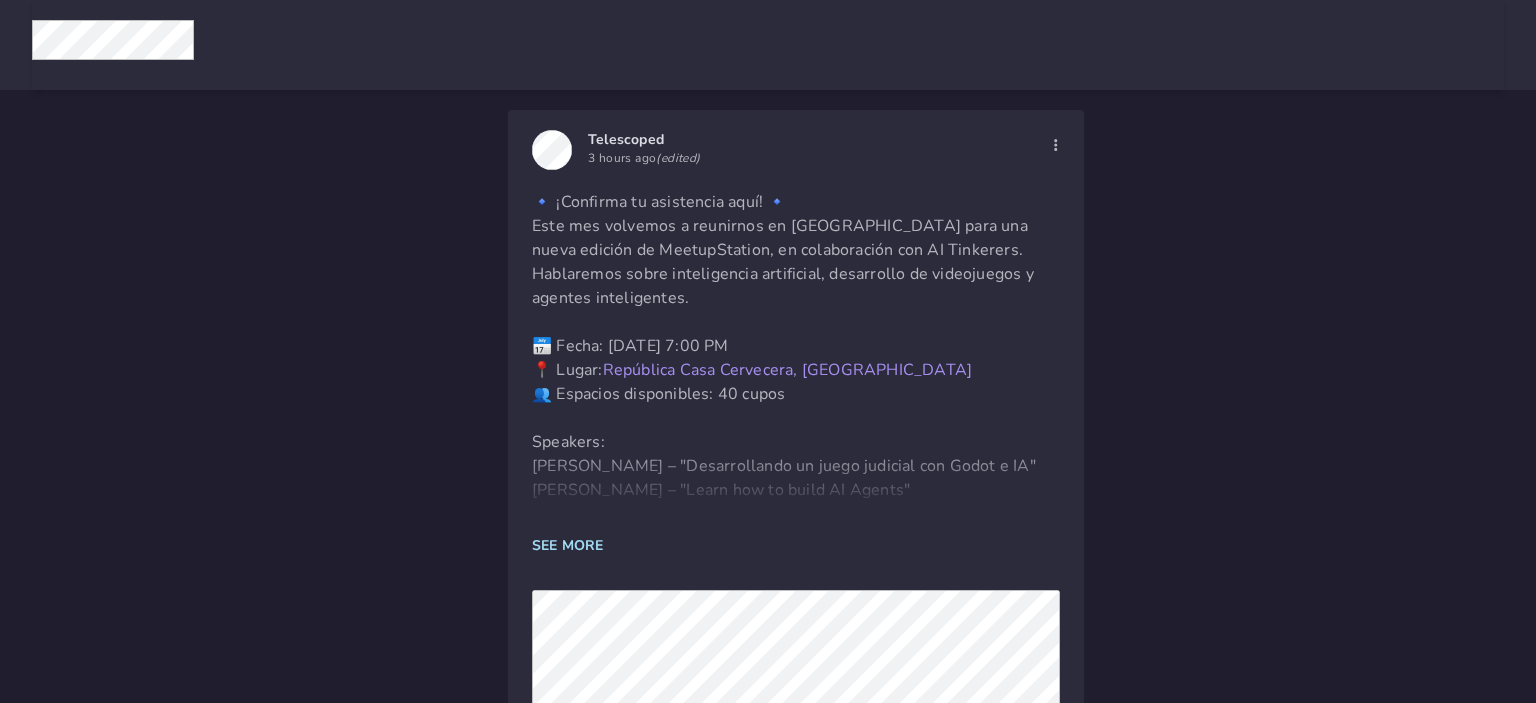 click on "SEE MORE" 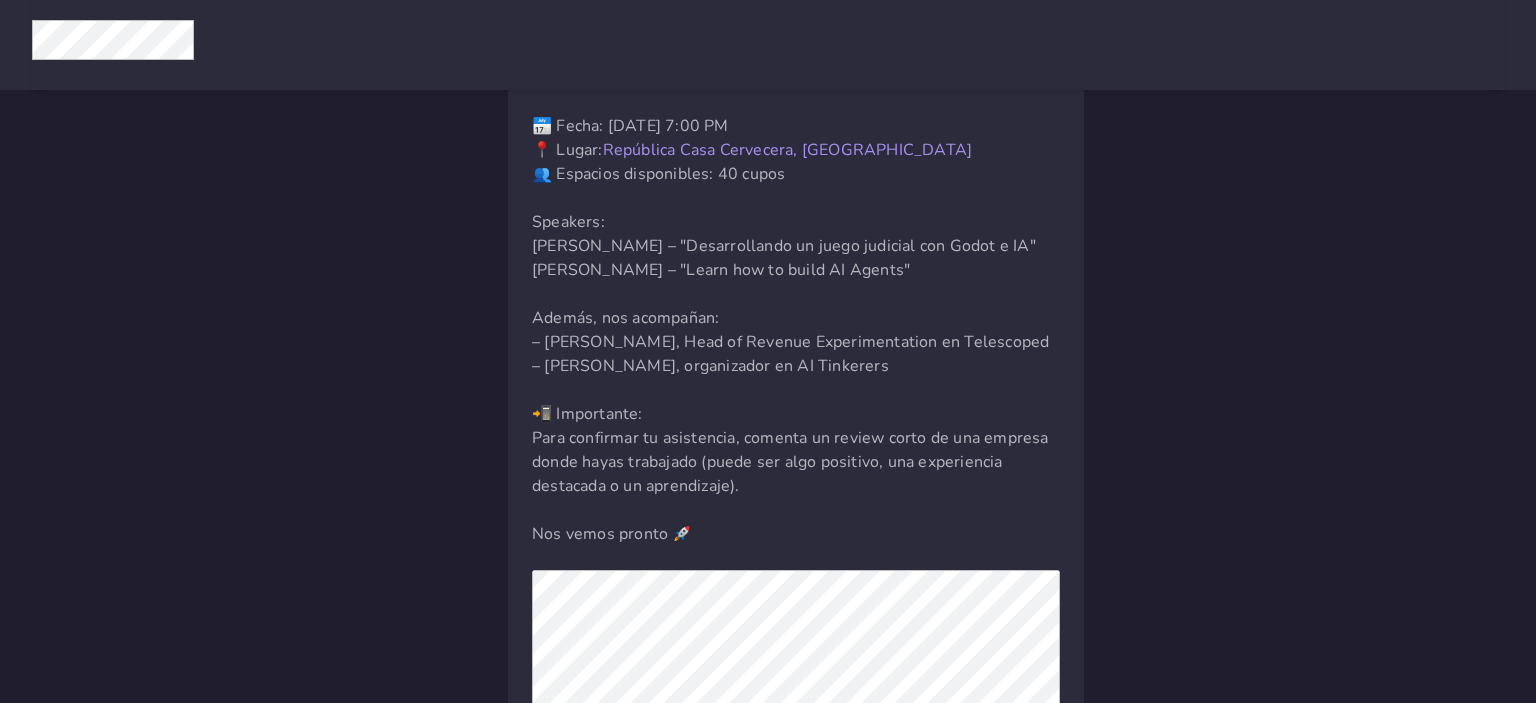 scroll, scrollTop: 0, scrollLeft: 0, axis: both 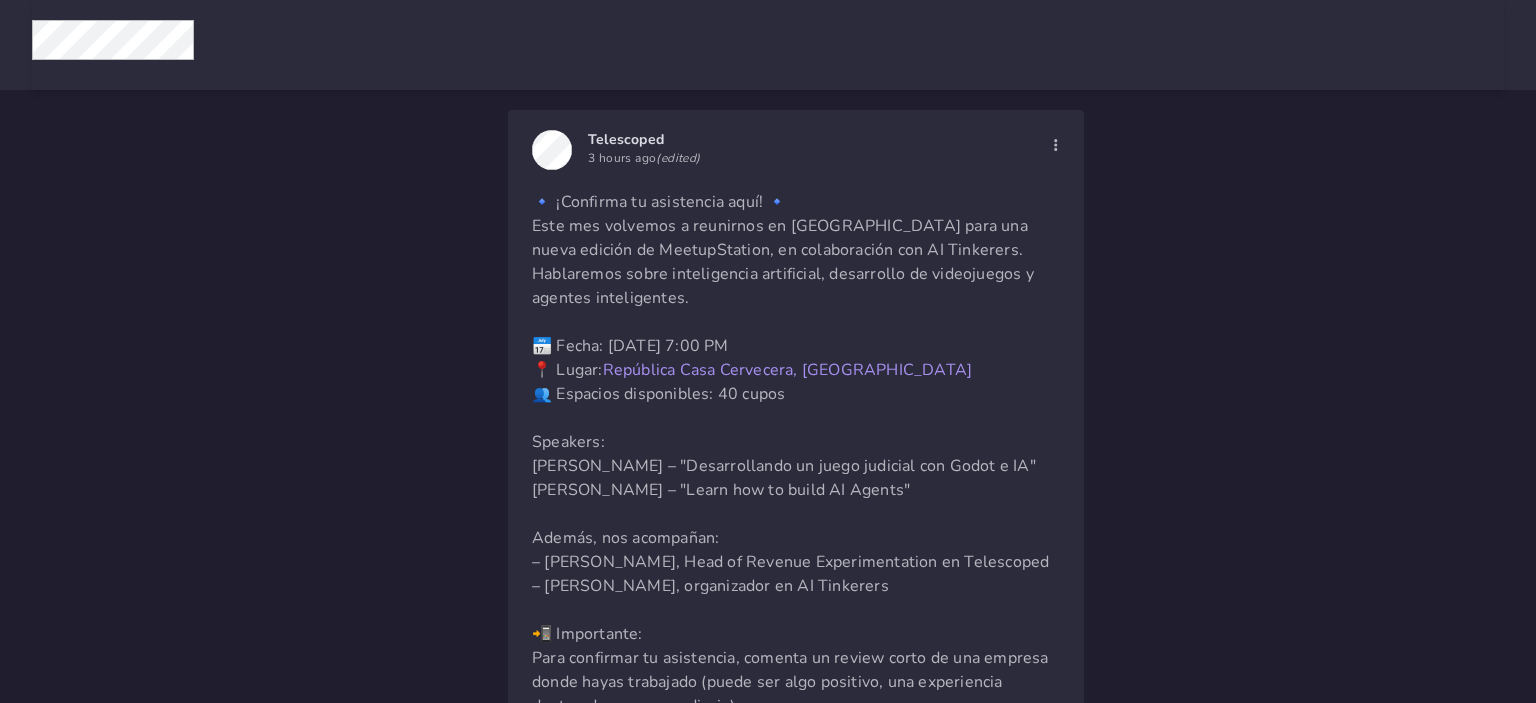 click on "Telescoped" at bounding box center (626, 139) 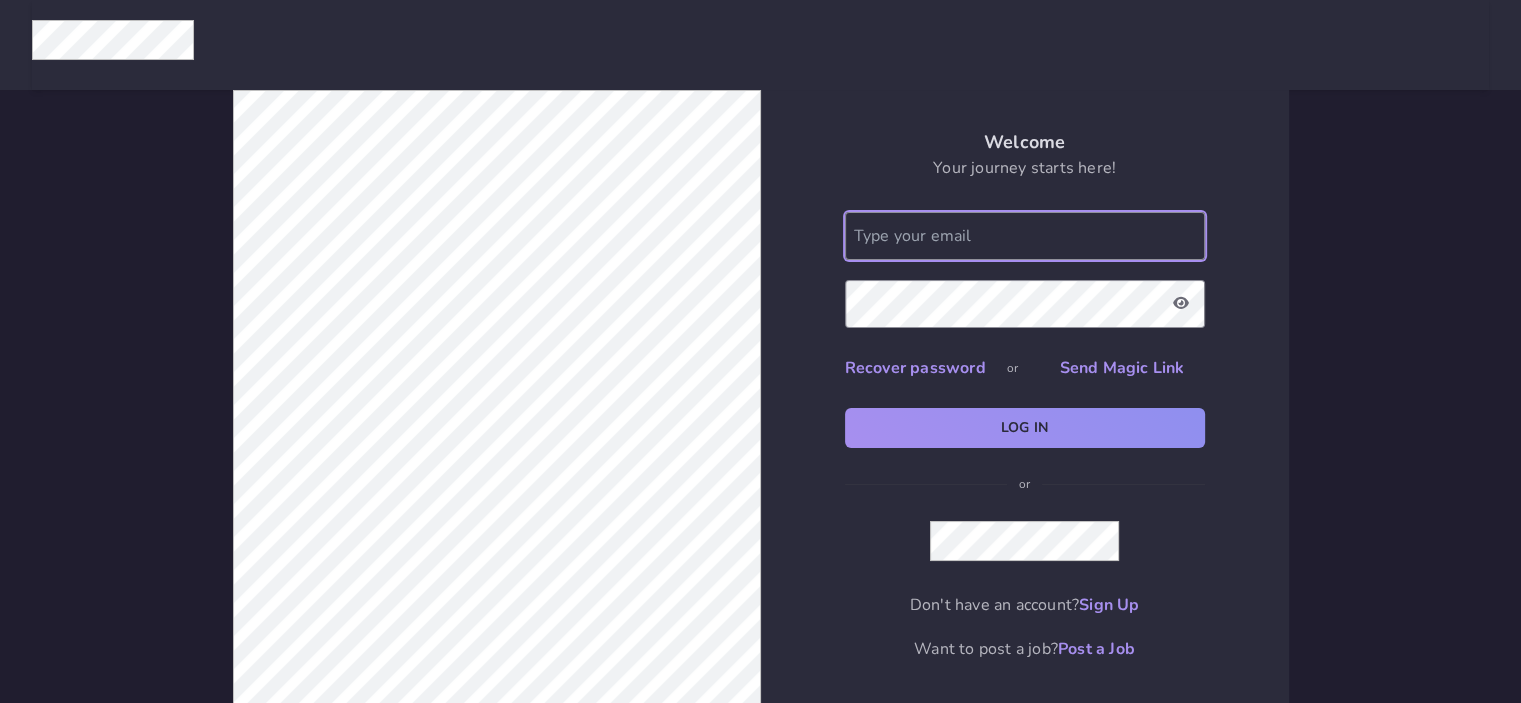 click 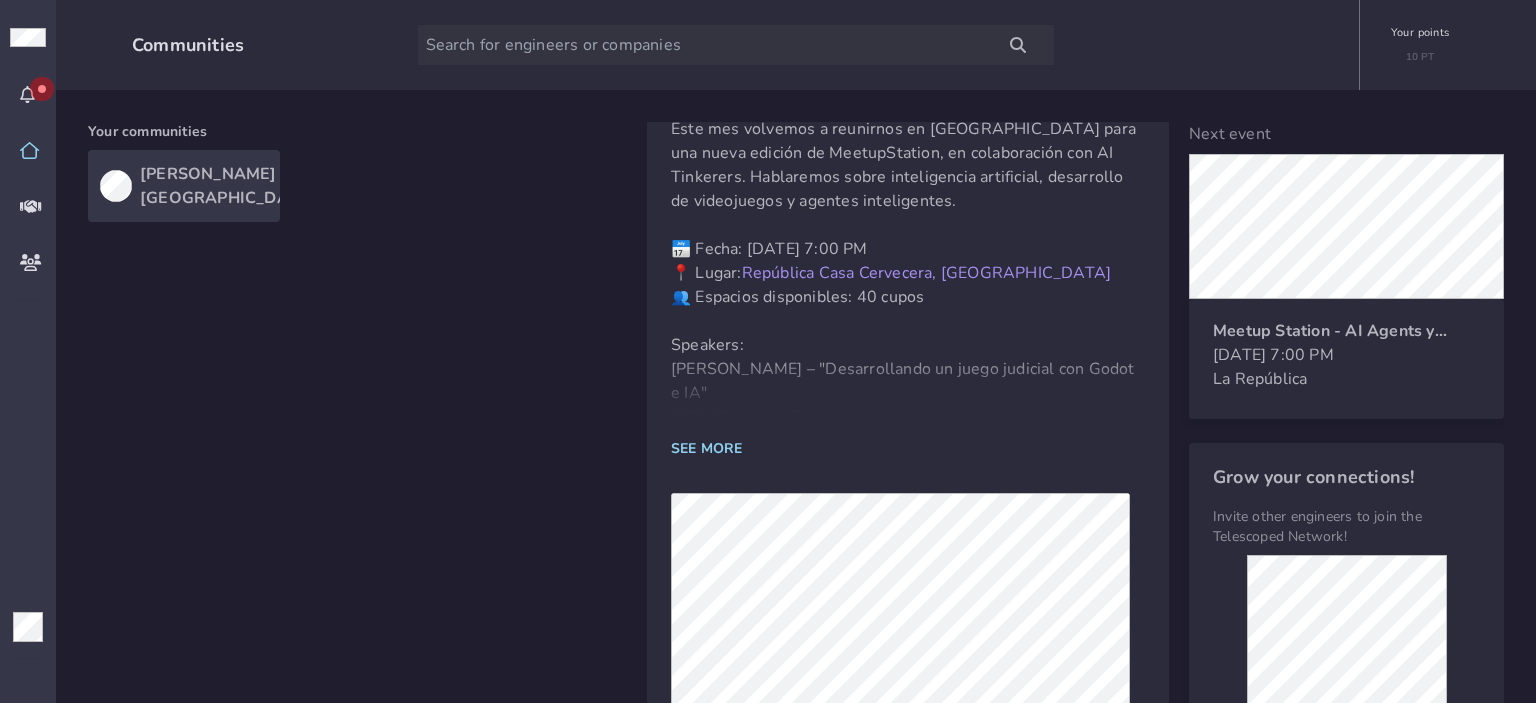 scroll, scrollTop: 400, scrollLeft: 0, axis: vertical 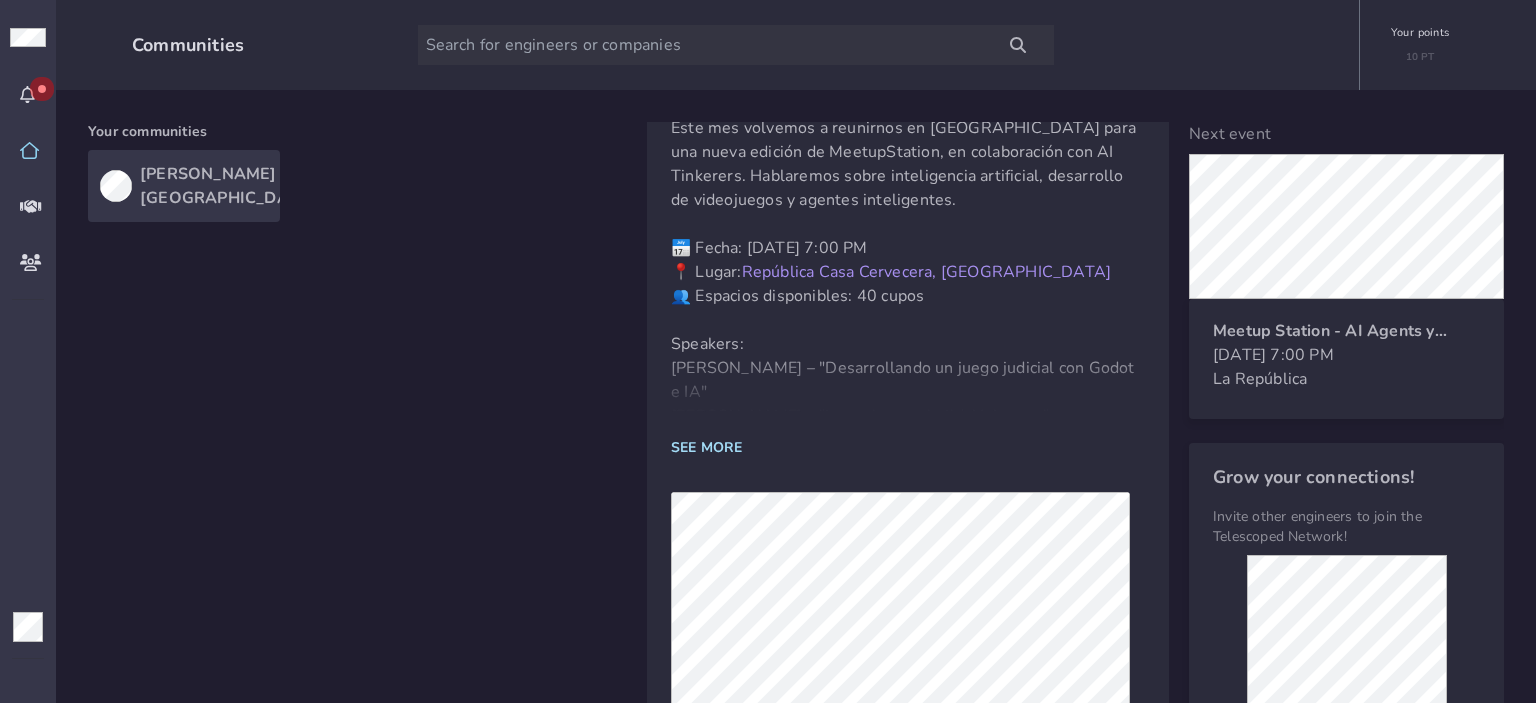 click on "SEE MORE" 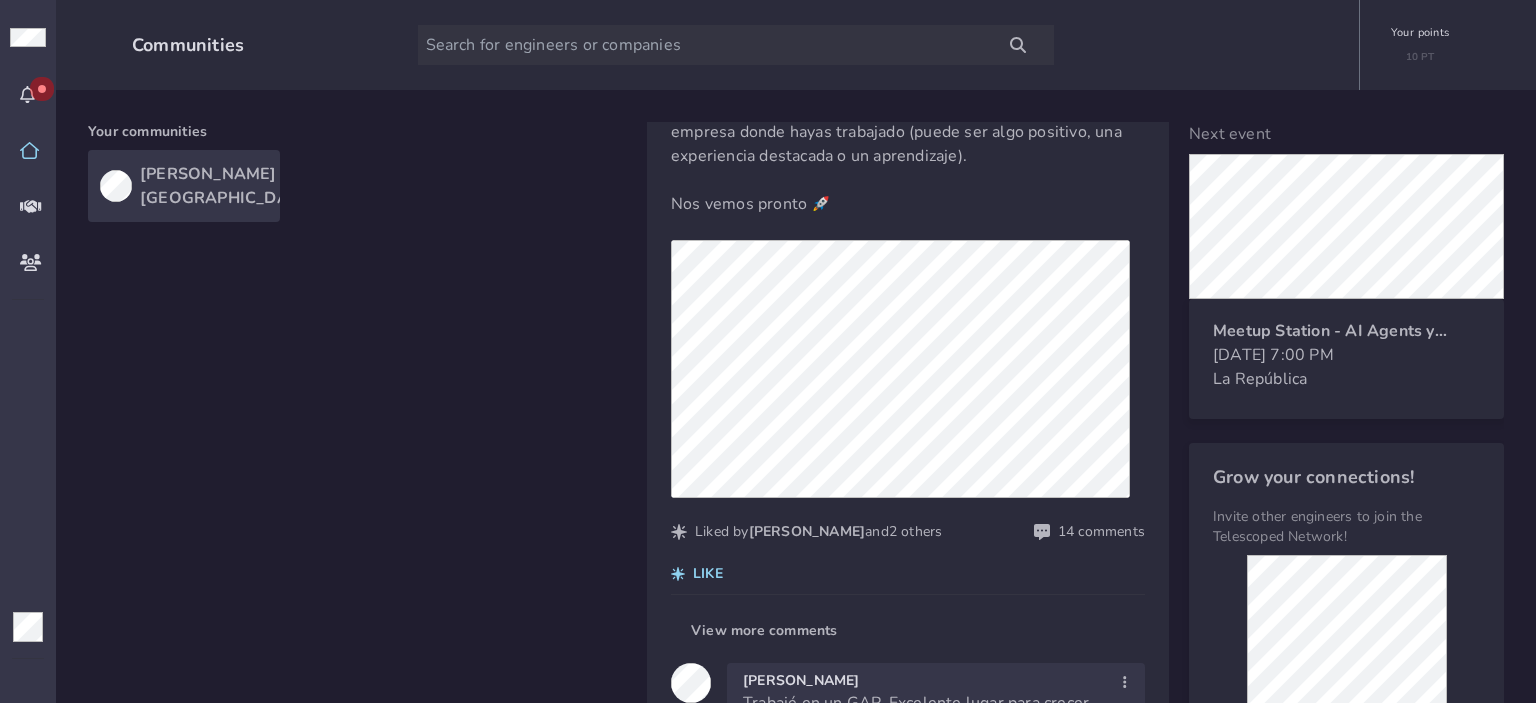 scroll, scrollTop: 800, scrollLeft: 0, axis: vertical 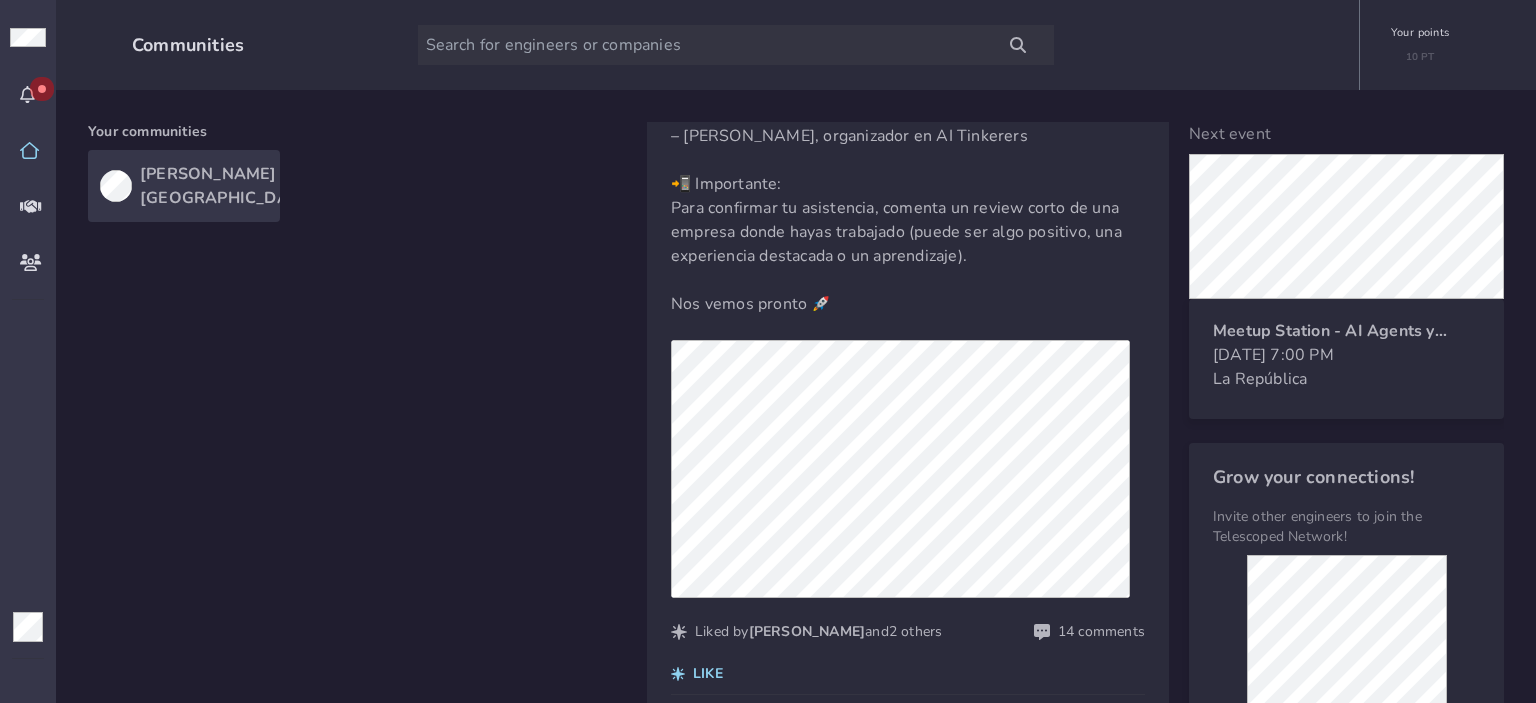 click on "14 comments" at bounding box center [1101, 632] 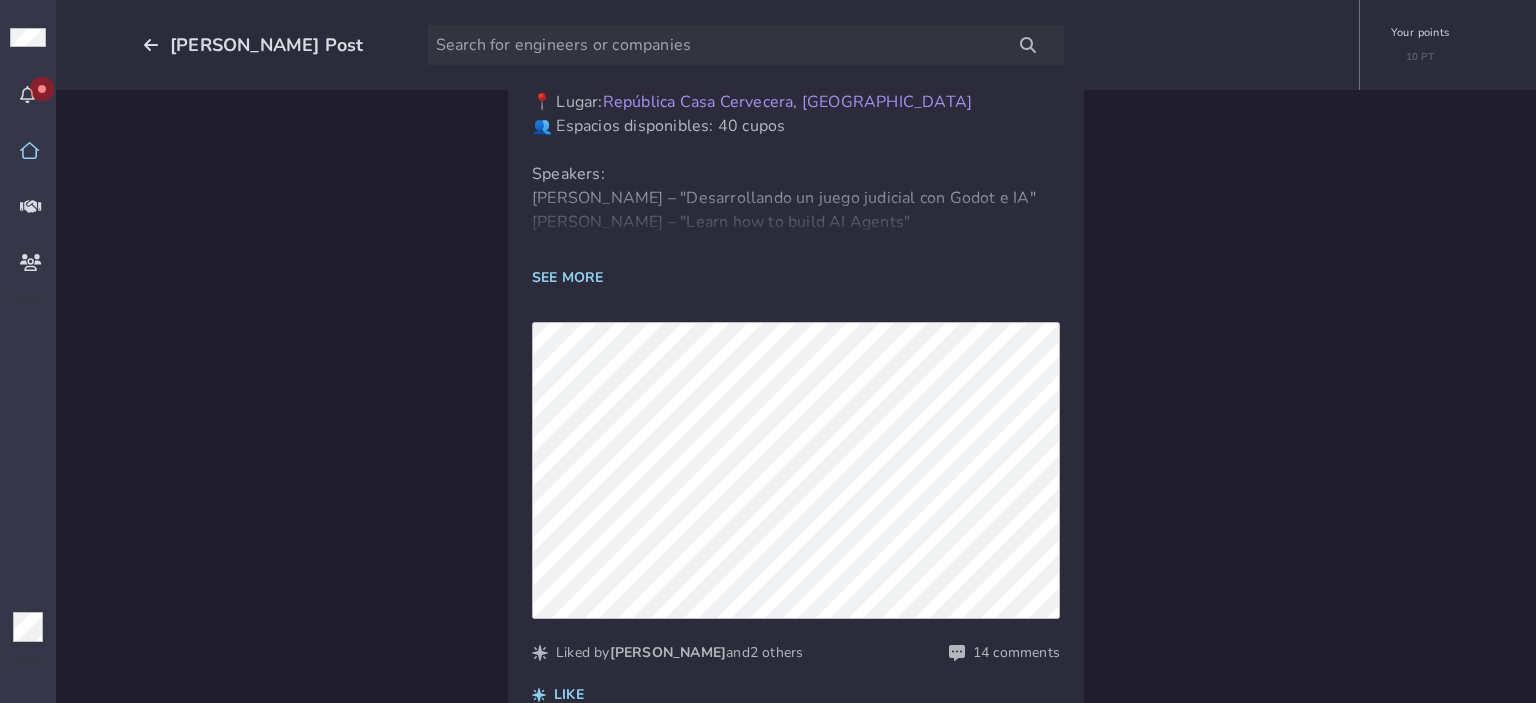 scroll, scrollTop: 100, scrollLeft: 0, axis: vertical 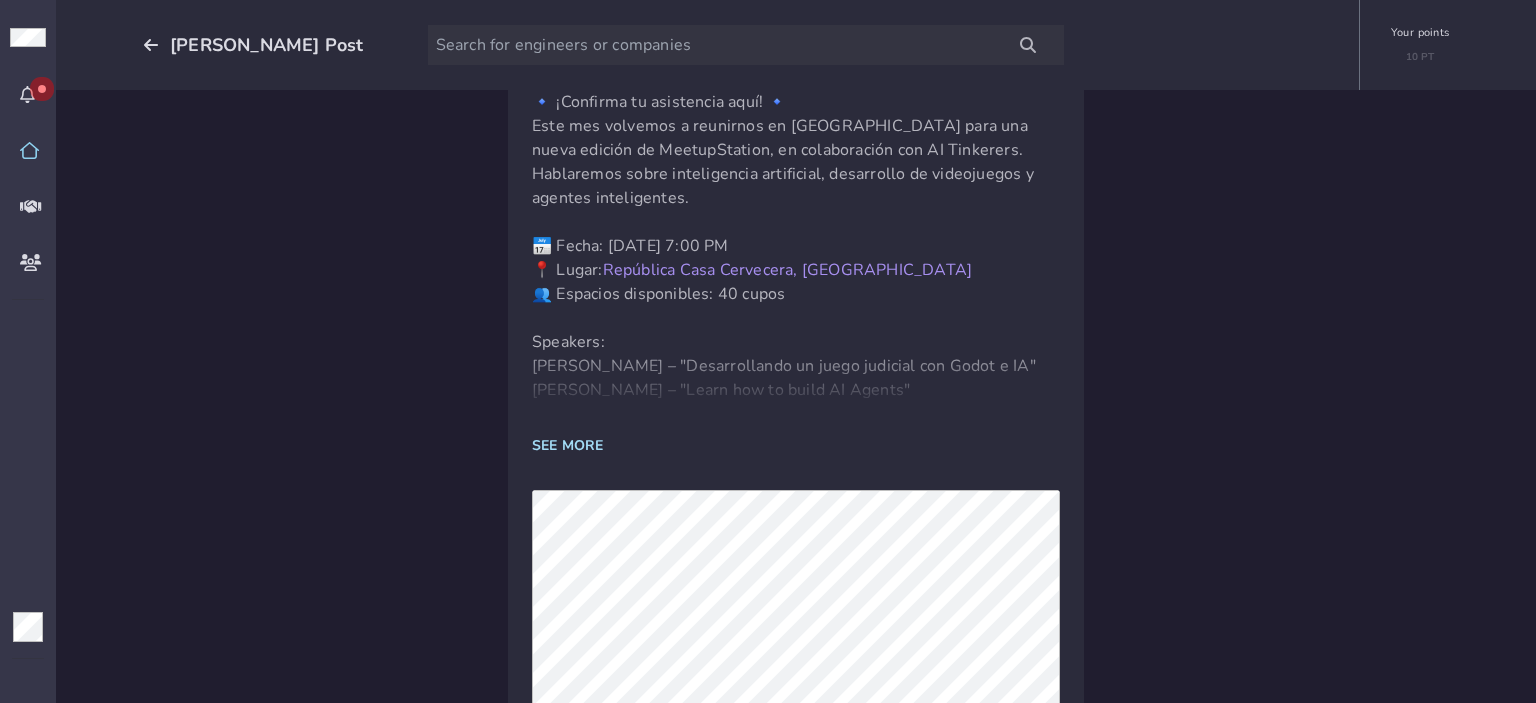 click on "SEE MORE" 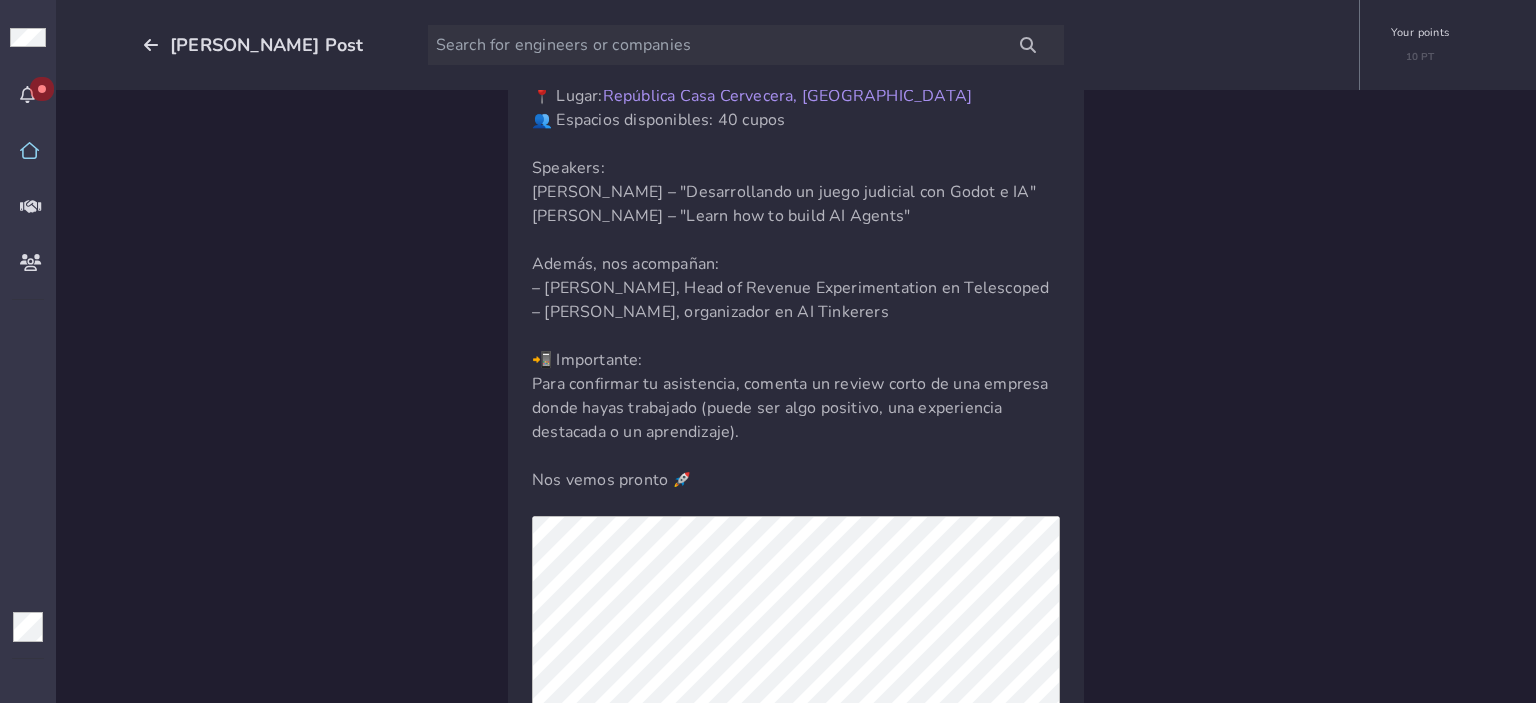 scroll, scrollTop: 300, scrollLeft: 0, axis: vertical 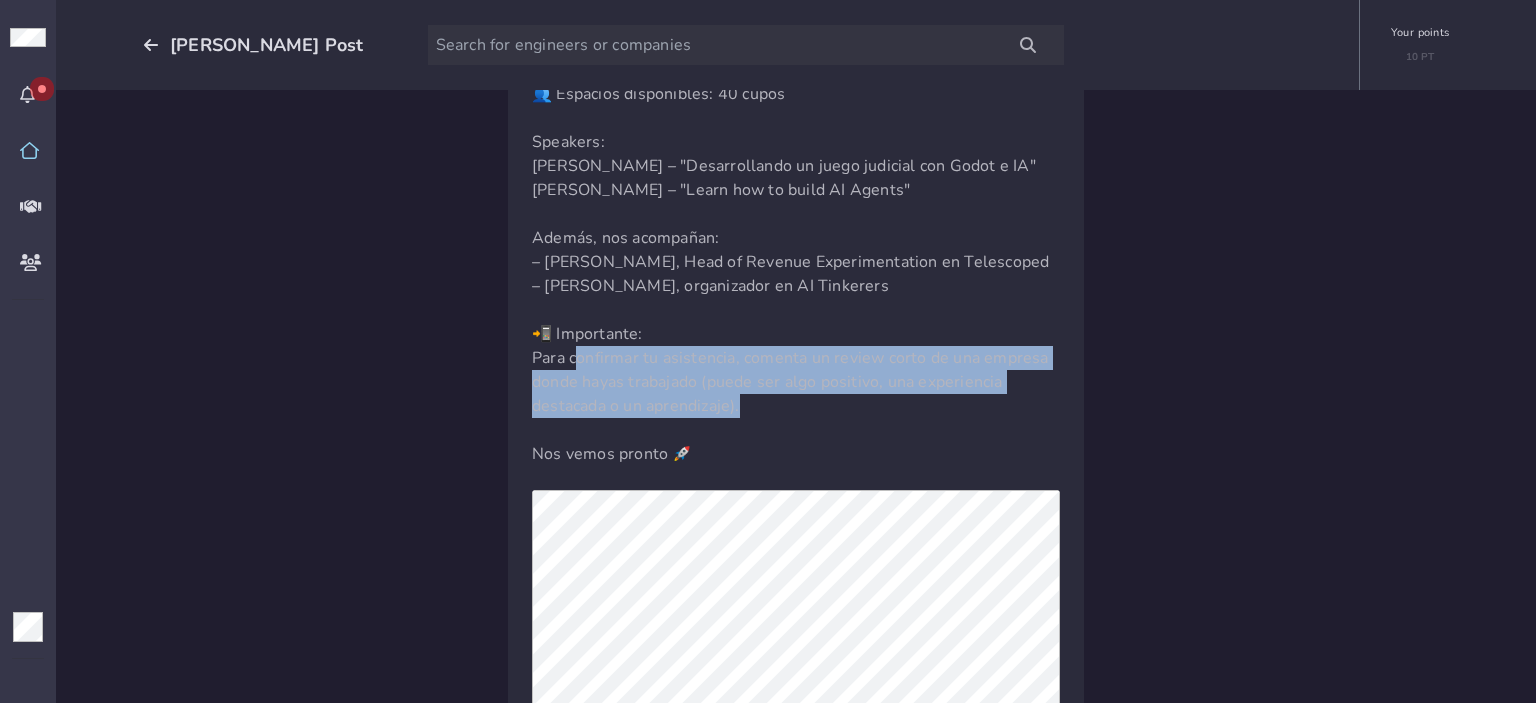drag, startPoint x: 578, startPoint y: 364, endPoint x: 888, endPoint y: 400, distance: 312.0833 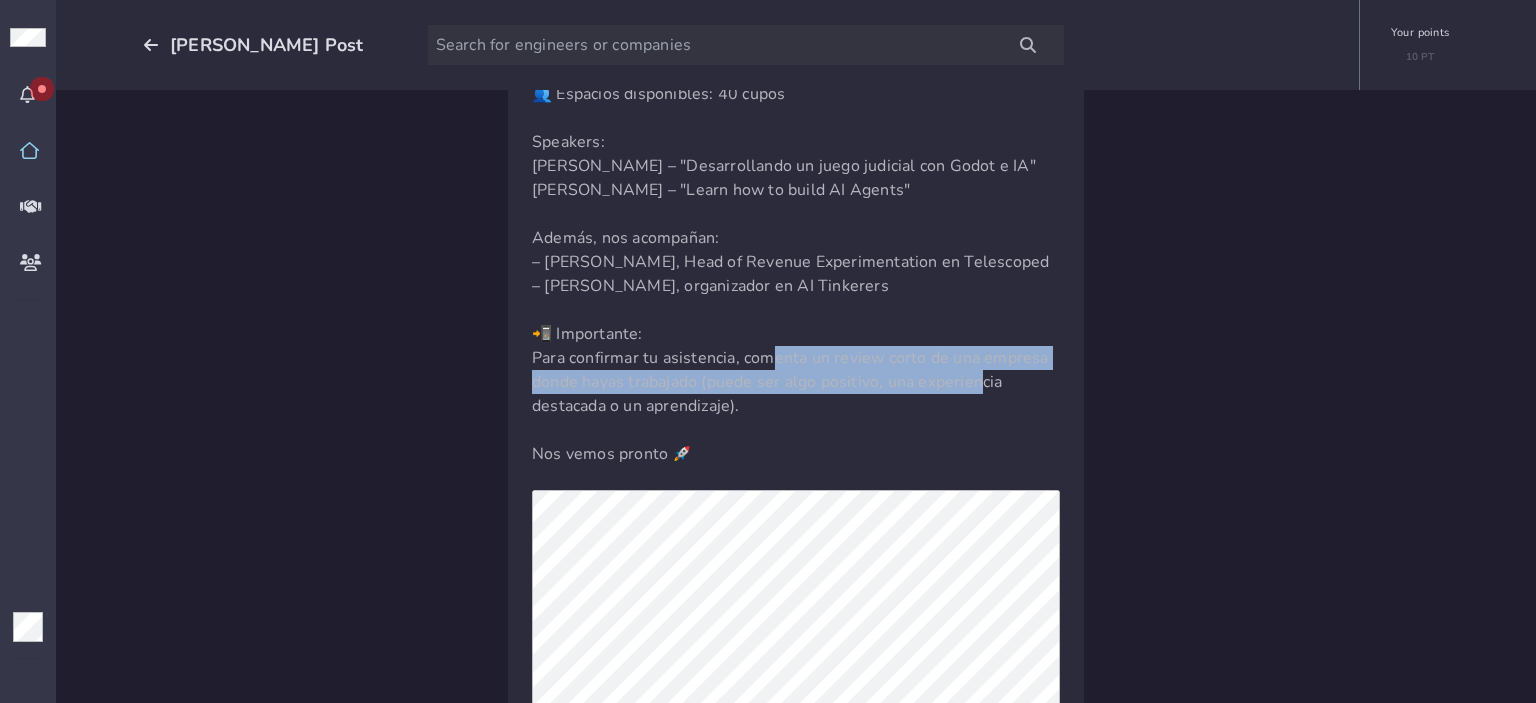 drag, startPoint x: 811, startPoint y: 359, endPoint x: 974, endPoint y: 382, distance: 164.6147 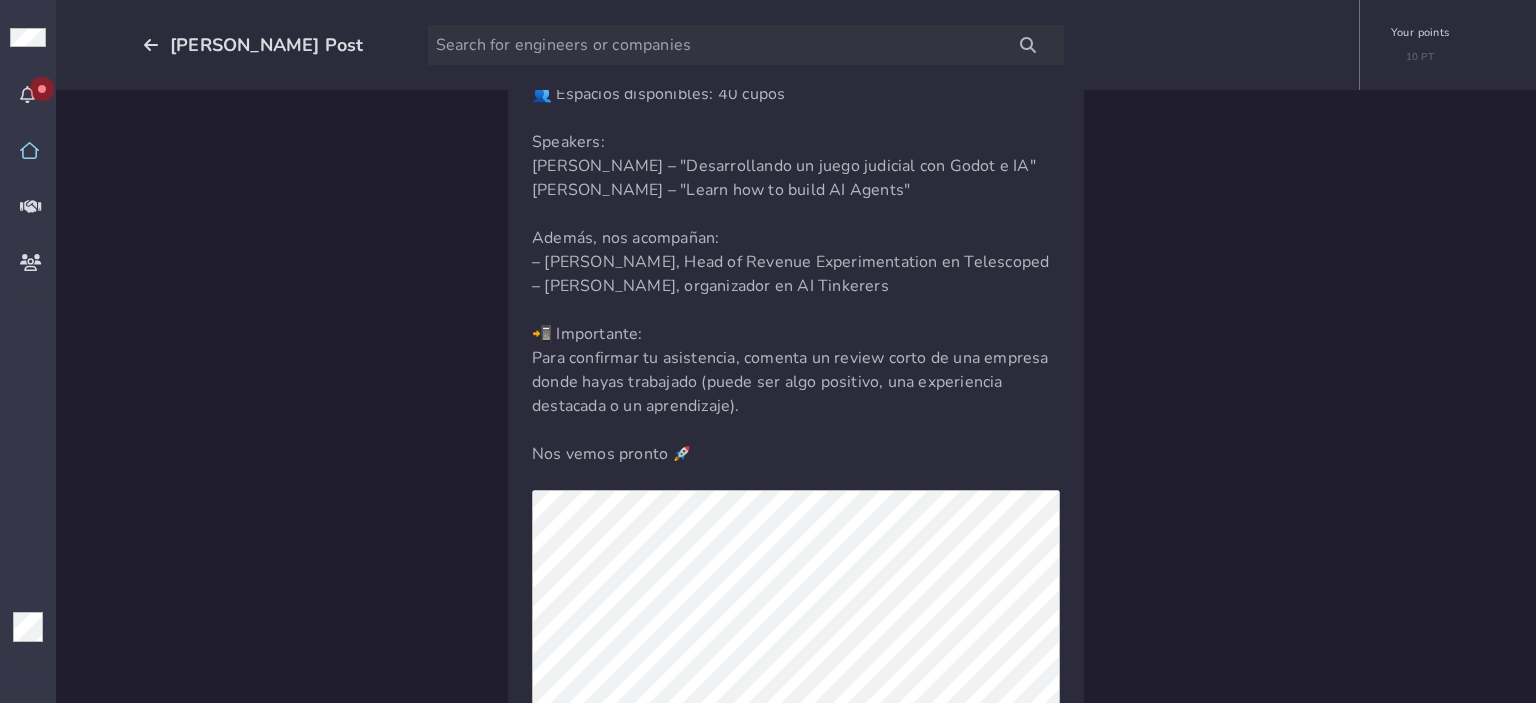 click on "🔹 ¡Confirma tu asistencia aquí! 🔹   Este mes volvemos a reunirnos en [GEOGRAPHIC_DATA] para una nueva edición de MeetupStation, en colaboración con AI Tinkerers. Hablaremos sobre inteligencia artificial, desarrollo de videojuegos y agentes inteligentes.       📅 Fecha: [DATE] 7:00 PM   📍 Lugar:  [GEOGRAPHIC_DATA], Sabana    👥 Espacios disponibles: 40 cupos       Speakers:   [PERSON_NAME] – "Desarrollando un juego judicial con Godot e IA"   [PERSON_NAME] – "Learn how to build AI Agents"       Además, nos acompañan:   – [PERSON_NAME], Head of Revenue Experimentation en Telescoped   – [PERSON_NAME], organizador en AI Tinkerers       📲 Importante:   Para confirmar tu asistencia, comenta un review corto de una empresa donde hayas trabajado (puede ser algo positivo, una experiencia destacada o un aprendizaje).       Nos vemos pronto 🚀" 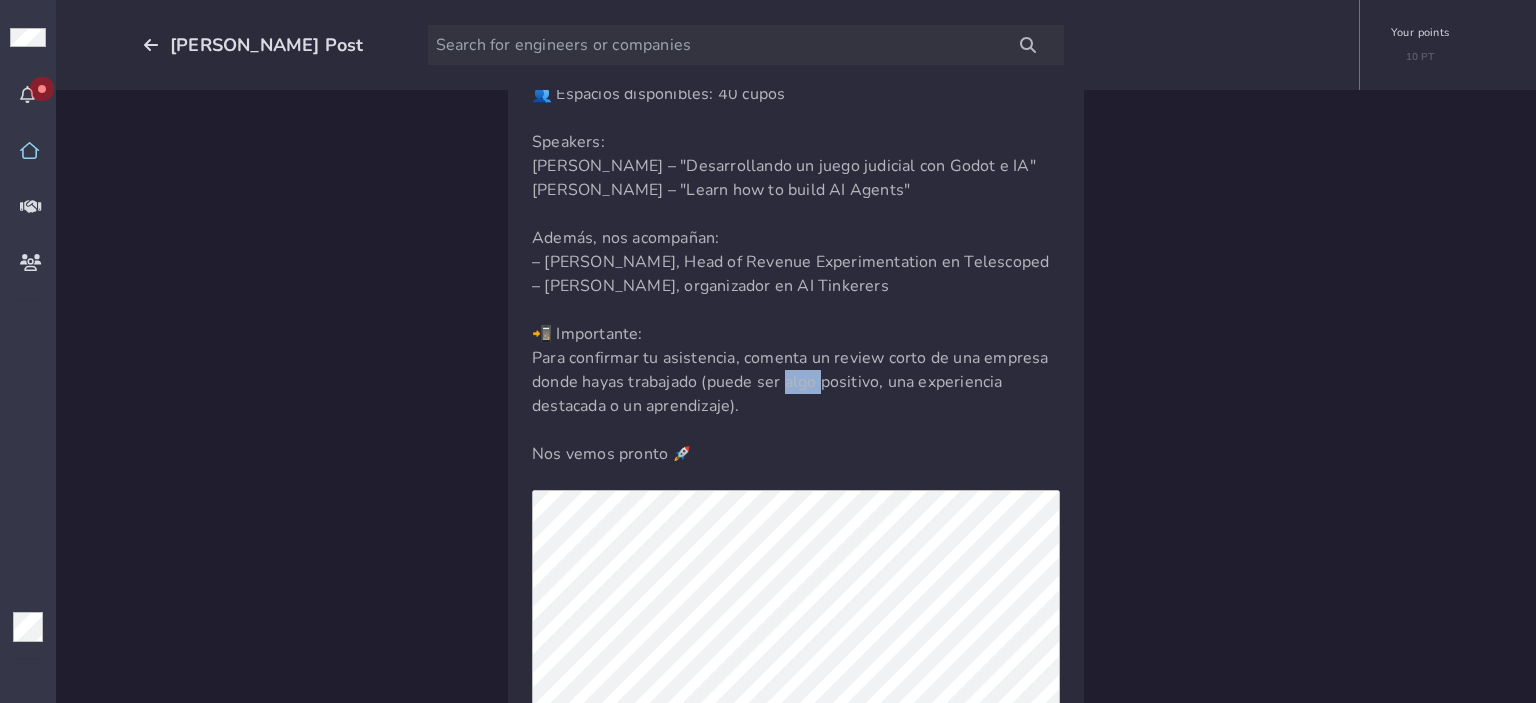 click on "🔹 ¡Confirma tu asistencia aquí! 🔹   Este mes volvemos a reunirnos en [GEOGRAPHIC_DATA] para una nueva edición de MeetupStation, en colaboración con AI Tinkerers. Hablaremos sobre inteligencia artificial, desarrollo de videojuegos y agentes inteligentes.       📅 Fecha: [DATE] 7:00 PM   📍 Lugar:  [GEOGRAPHIC_DATA], Sabana    👥 Espacios disponibles: 40 cupos       Speakers:   [PERSON_NAME] – "Desarrollando un juego judicial con Godot e IA"   [PERSON_NAME] – "Learn how to build AI Agents"       Además, nos acompañan:   – [PERSON_NAME], Head of Revenue Experimentation en Telescoped   – [PERSON_NAME], organizador en AI Tinkerers       📲 Importante:   Para confirmar tu asistencia, comenta un review corto de una empresa donde hayas trabajado (puede ser algo positivo, una experiencia destacada o un aprendizaje).       Nos vemos pronto 🚀" 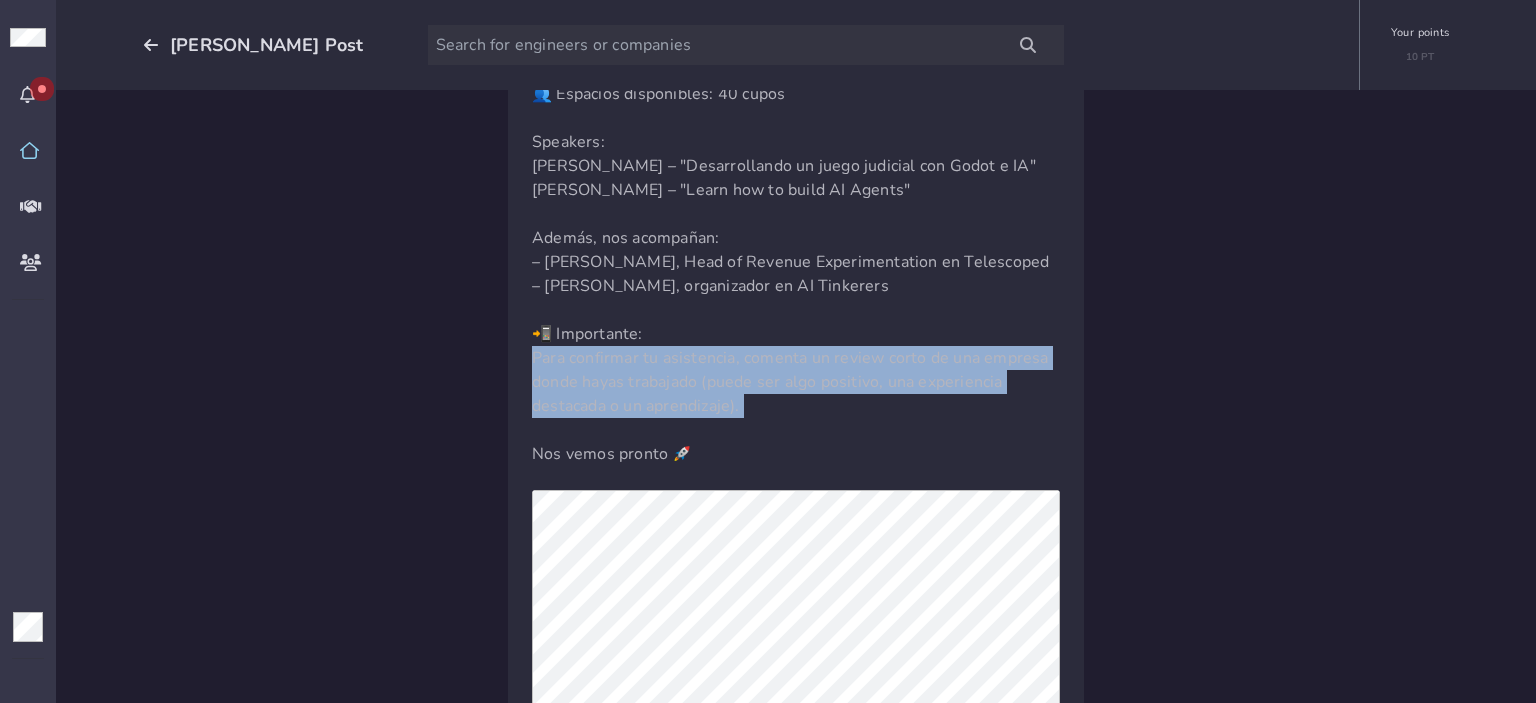 click on "🔹 ¡Confirma tu asistencia aquí! 🔹   Este mes volvemos a reunirnos en [GEOGRAPHIC_DATA] para una nueva edición de MeetupStation, en colaboración con AI Tinkerers. Hablaremos sobre inteligencia artificial, desarrollo de videojuegos y agentes inteligentes.       📅 Fecha: [DATE] 7:00 PM   📍 Lugar:  [GEOGRAPHIC_DATA], Sabana    👥 Espacios disponibles: 40 cupos       Speakers:   [PERSON_NAME] – "Desarrollando un juego judicial con Godot e IA"   [PERSON_NAME] – "Learn how to build AI Agents"       Además, nos acompañan:   – [PERSON_NAME], Head of Revenue Experimentation en Telescoped   – [PERSON_NAME], organizador en AI Tinkerers       📲 Importante:   Para confirmar tu asistencia, comenta un review corto de una empresa donde hayas trabajado (puede ser algo positivo, una experiencia destacada o un aprendizaje).       Nos vemos pronto 🚀" 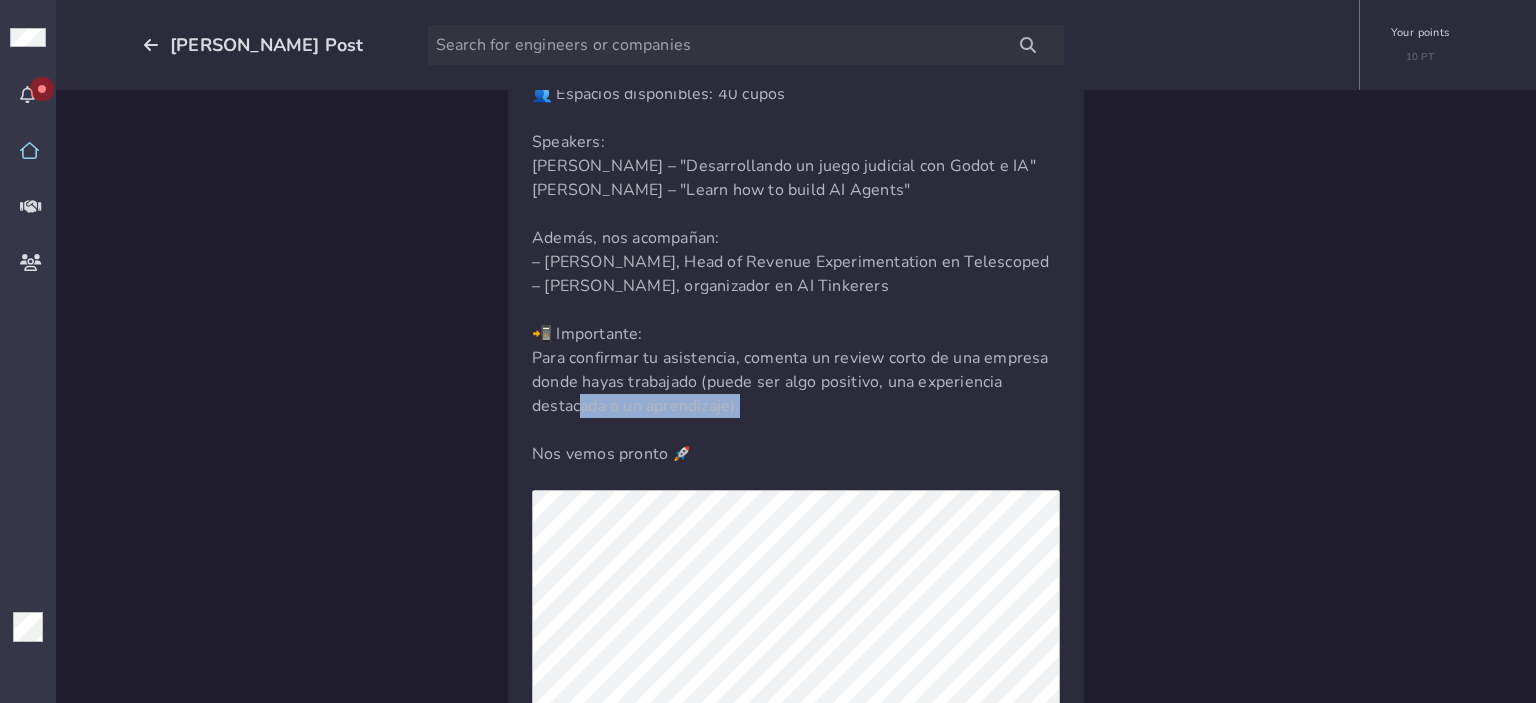 click on "🔹 ¡Confirma tu asistencia aquí! 🔹   Este mes volvemos a reunirnos en [GEOGRAPHIC_DATA] para una nueva edición de MeetupStation, en colaboración con AI Tinkerers. Hablaremos sobre inteligencia artificial, desarrollo de videojuegos y agentes inteligentes.       📅 Fecha: [DATE] 7:00 PM   📍 Lugar:  [GEOGRAPHIC_DATA], Sabana    👥 Espacios disponibles: 40 cupos       Speakers:   [PERSON_NAME] – "Desarrollando un juego judicial con Godot e IA"   [PERSON_NAME] – "Learn how to build AI Agents"       Además, nos acompañan:   – [PERSON_NAME], Head of Revenue Experimentation en Telescoped   – [PERSON_NAME], organizador en AI Tinkerers       📲 Importante:   Para confirmar tu asistencia, comenta un review corto de una empresa donde hayas trabajado (puede ser algo positivo, una experiencia destacada o un aprendizaje).       Nos vemos pronto 🚀" 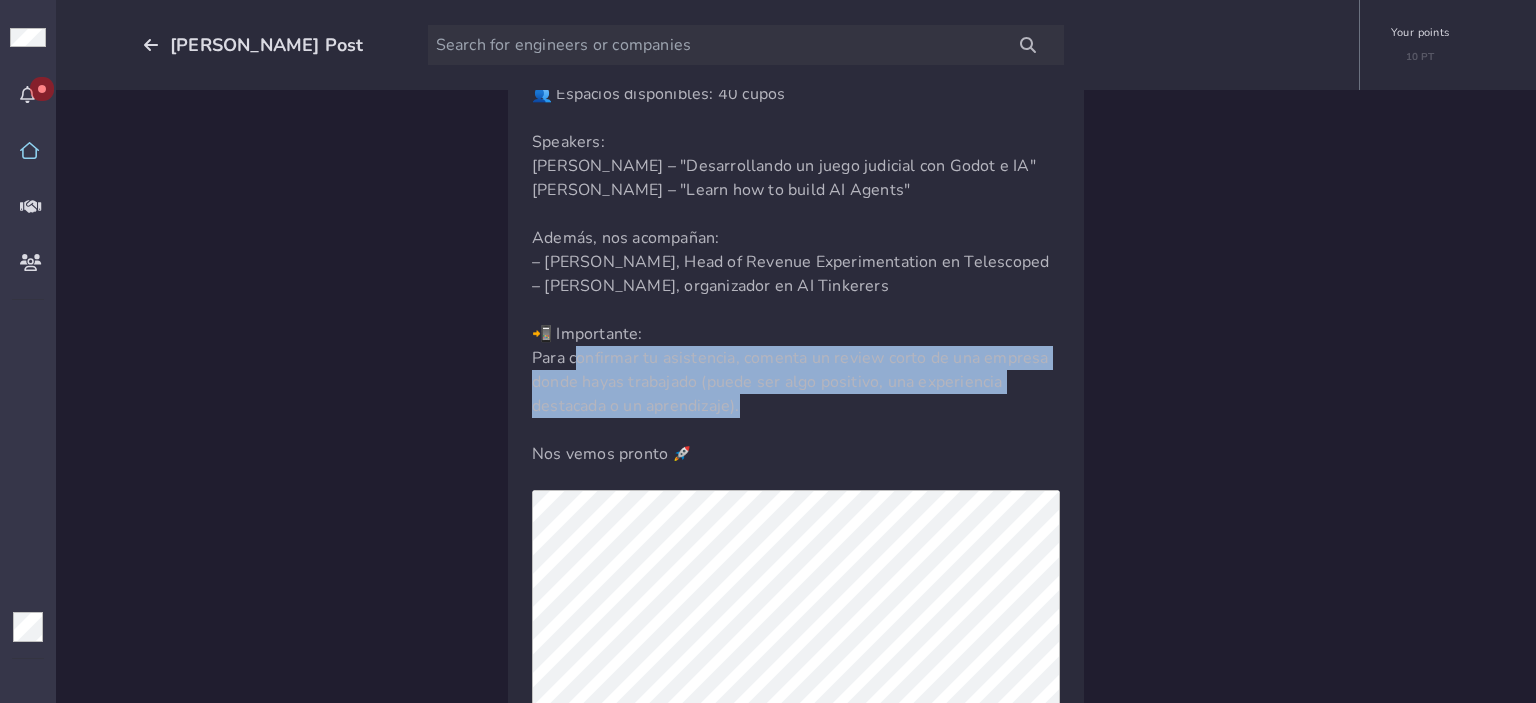 drag, startPoint x: 708, startPoint y: 397, endPoint x: 572, endPoint y: 362, distance: 140.43147 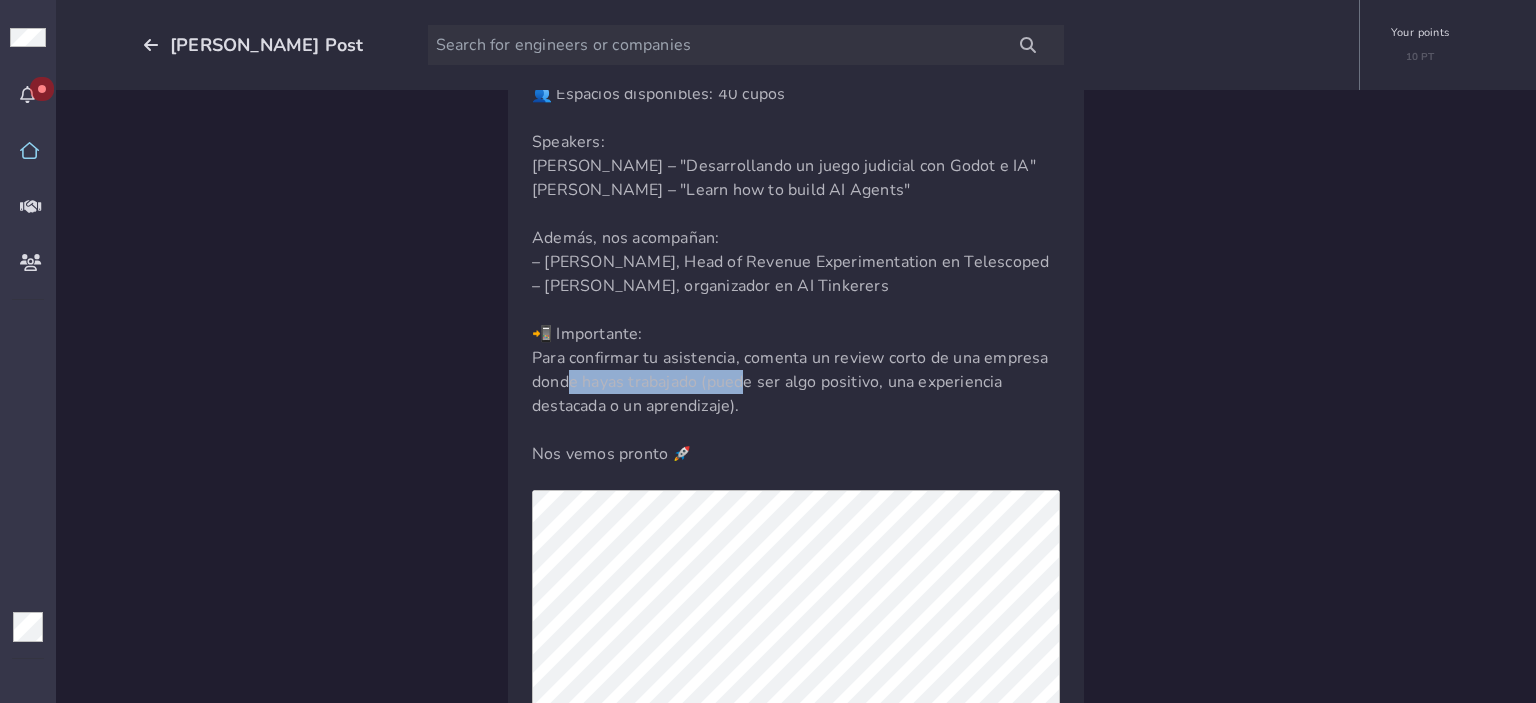 drag, startPoint x: 561, startPoint y: 382, endPoint x: 741, endPoint y: 382, distance: 180 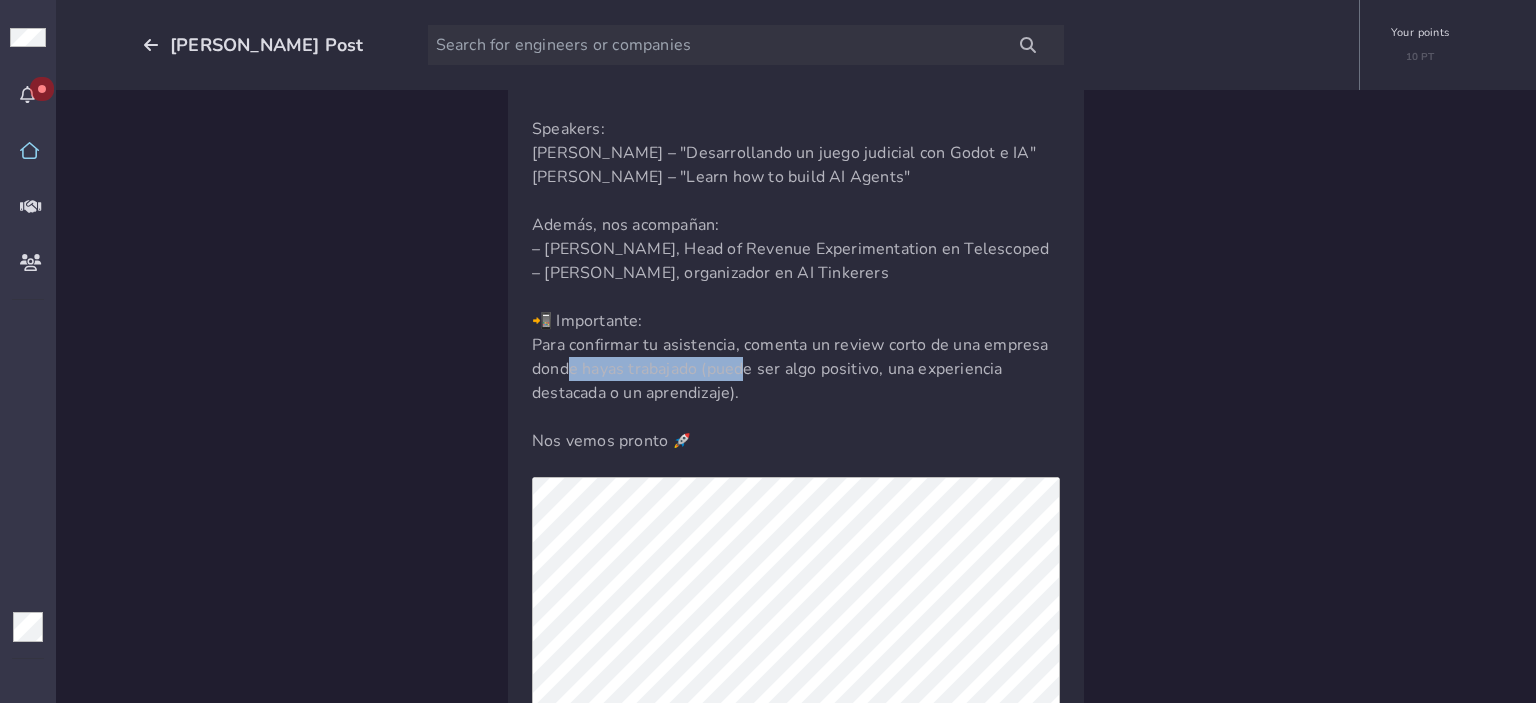 scroll, scrollTop: 400, scrollLeft: 0, axis: vertical 